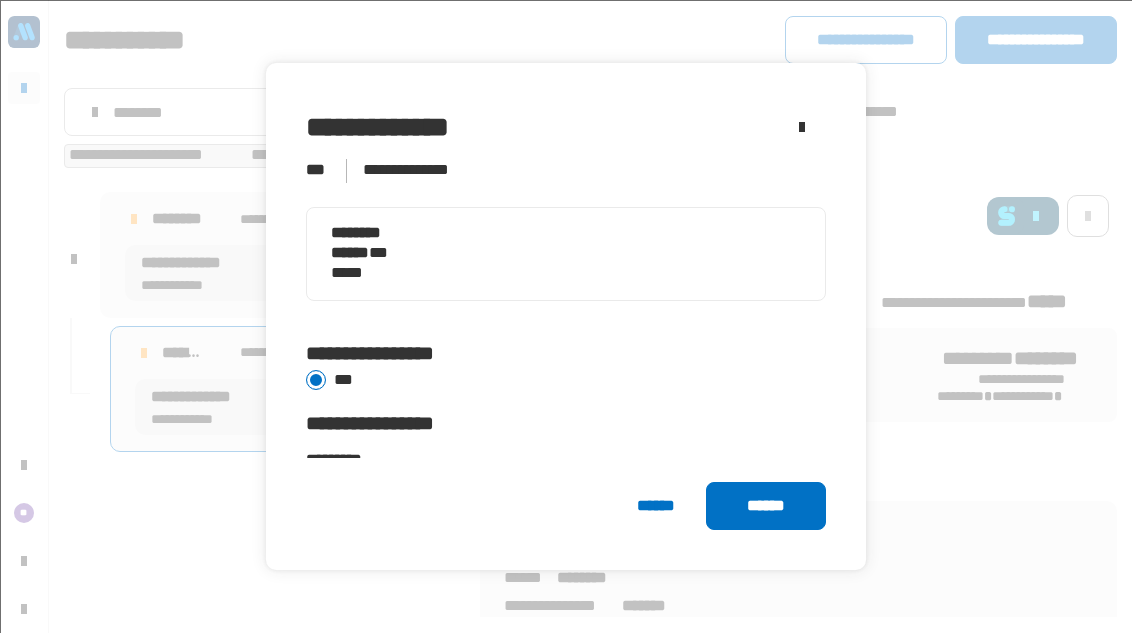 scroll, scrollTop: 0, scrollLeft: 0, axis: both 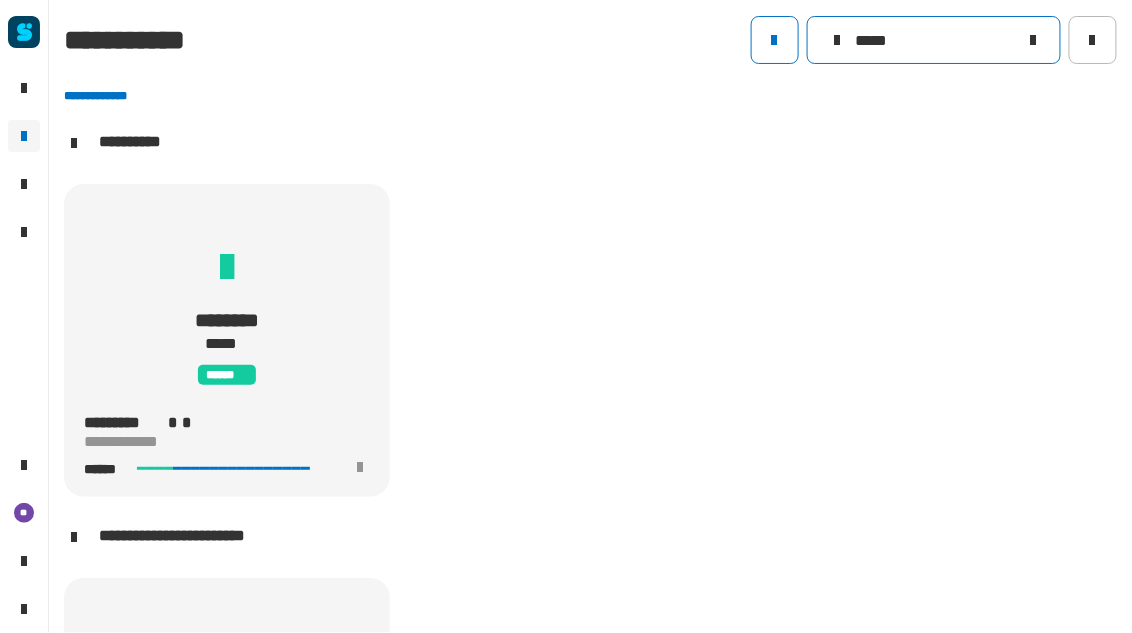 click on "*****" 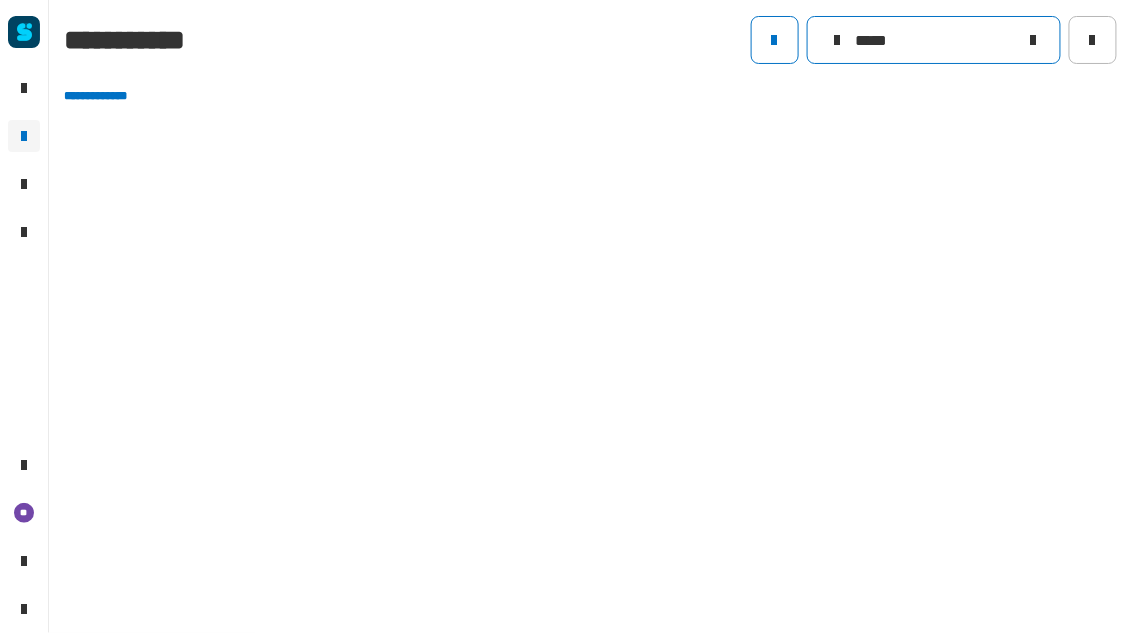 type on "*****" 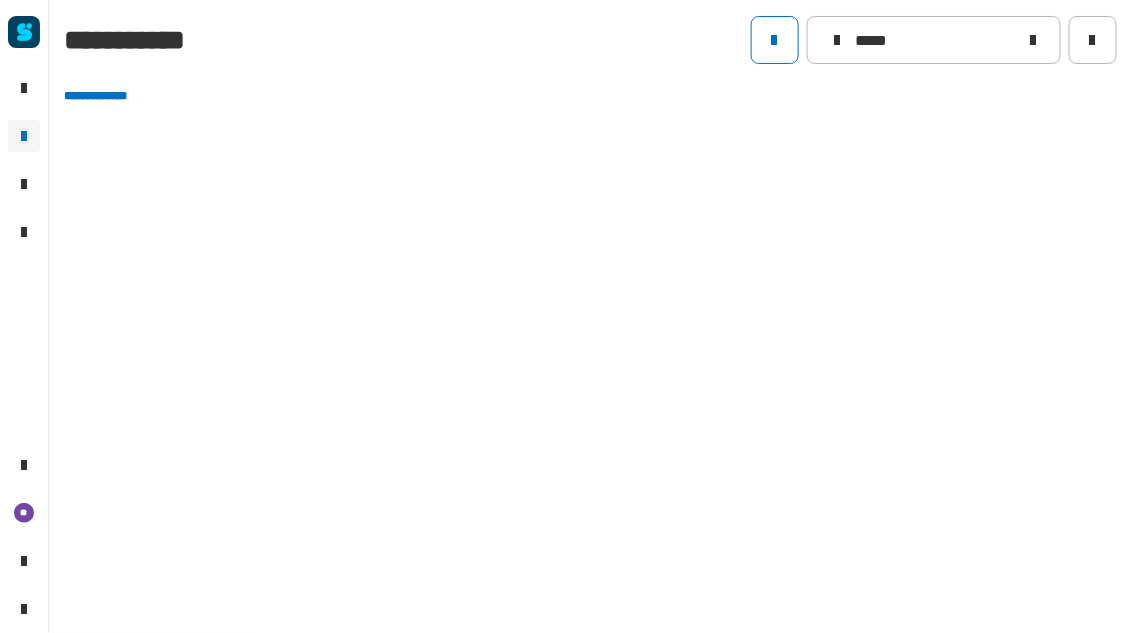 click 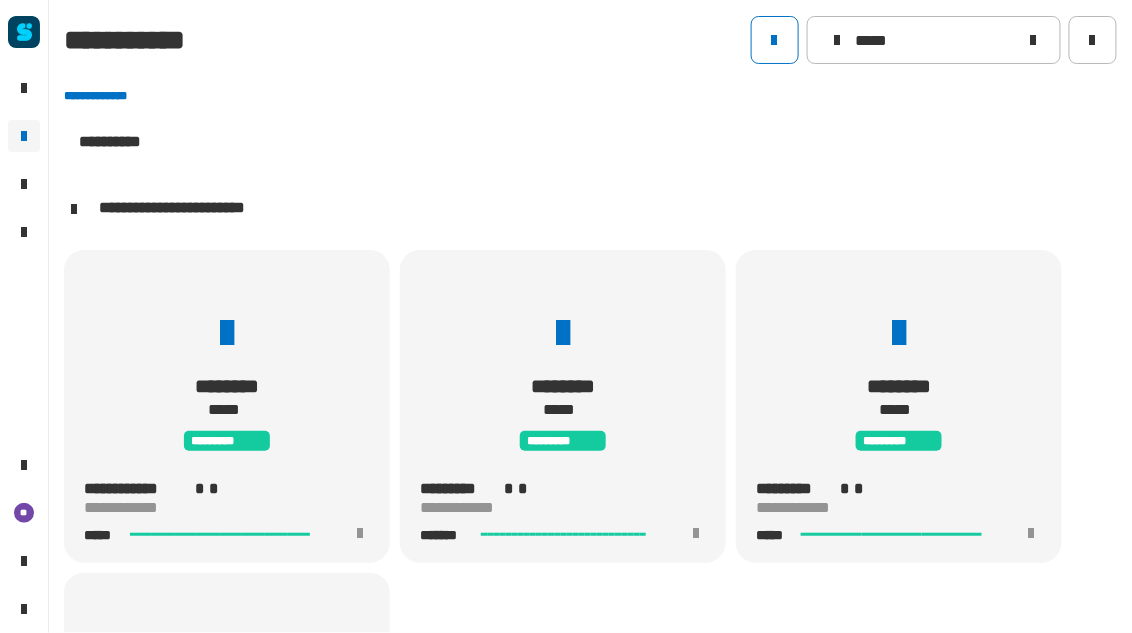 scroll, scrollTop: 2, scrollLeft: 0, axis: vertical 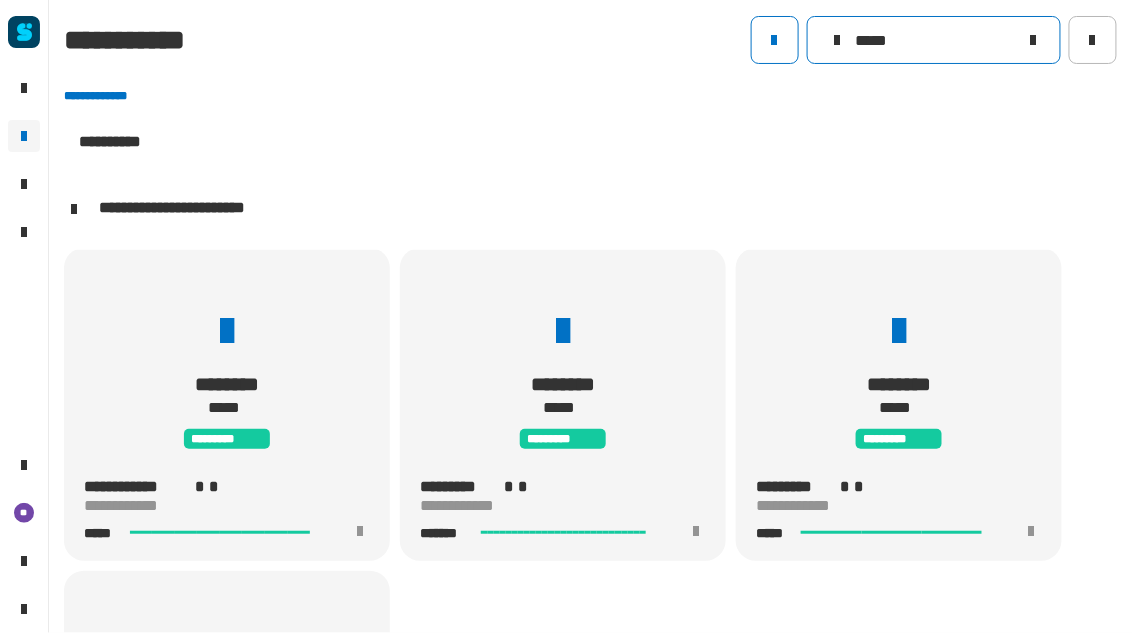 click on "*****" 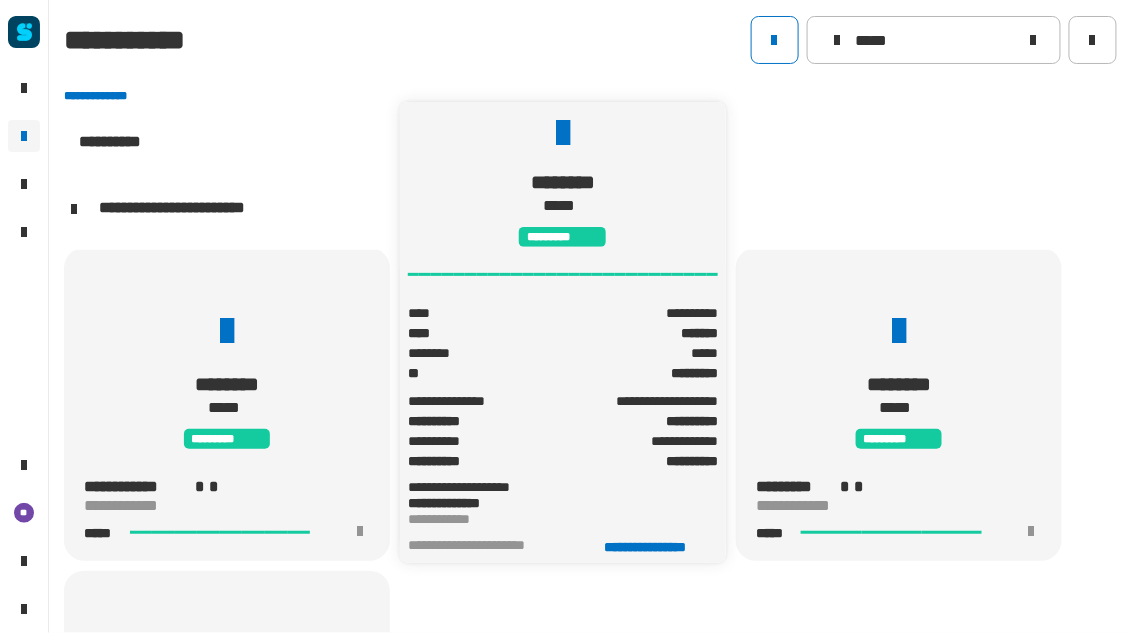 click on "**********" 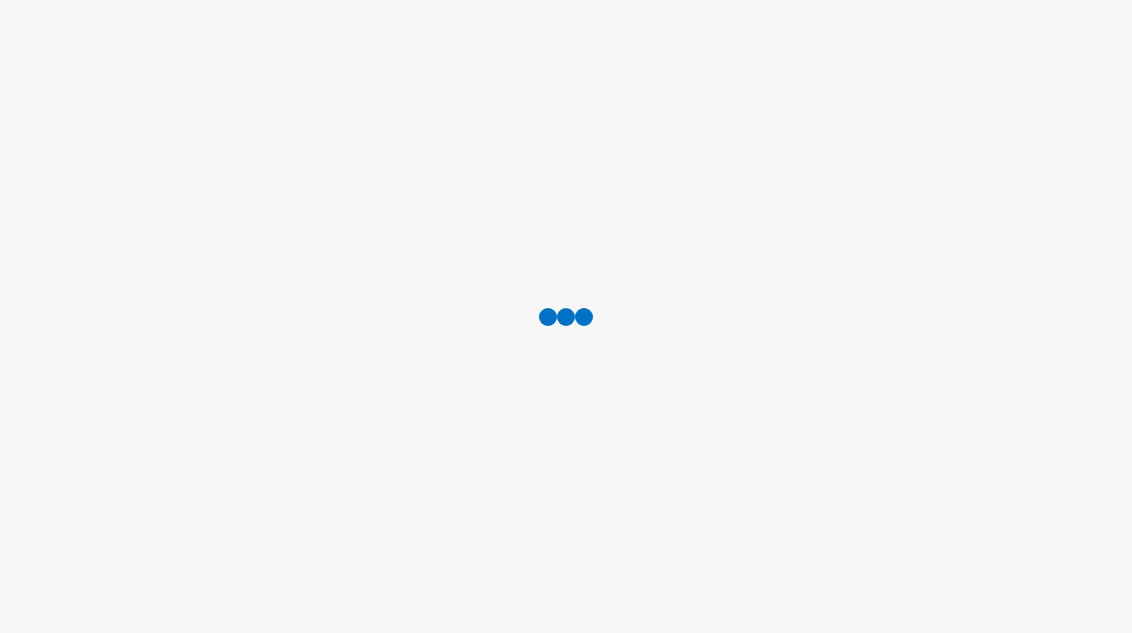 scroll, scrollTop: 0, scrollLeft: 0, axis: both 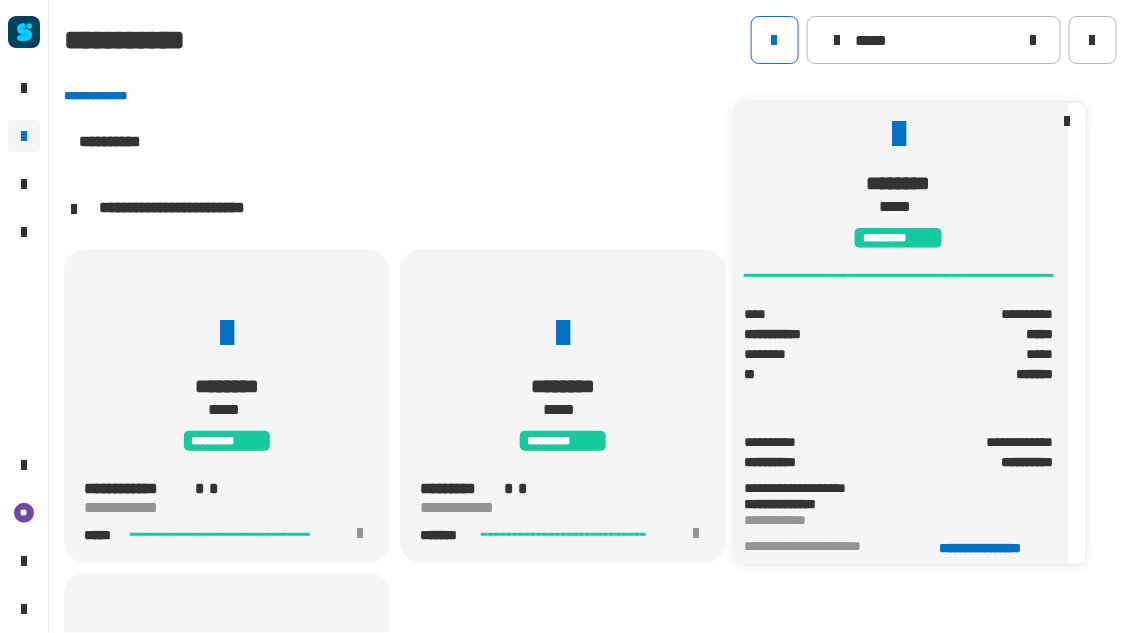 click on "*******" 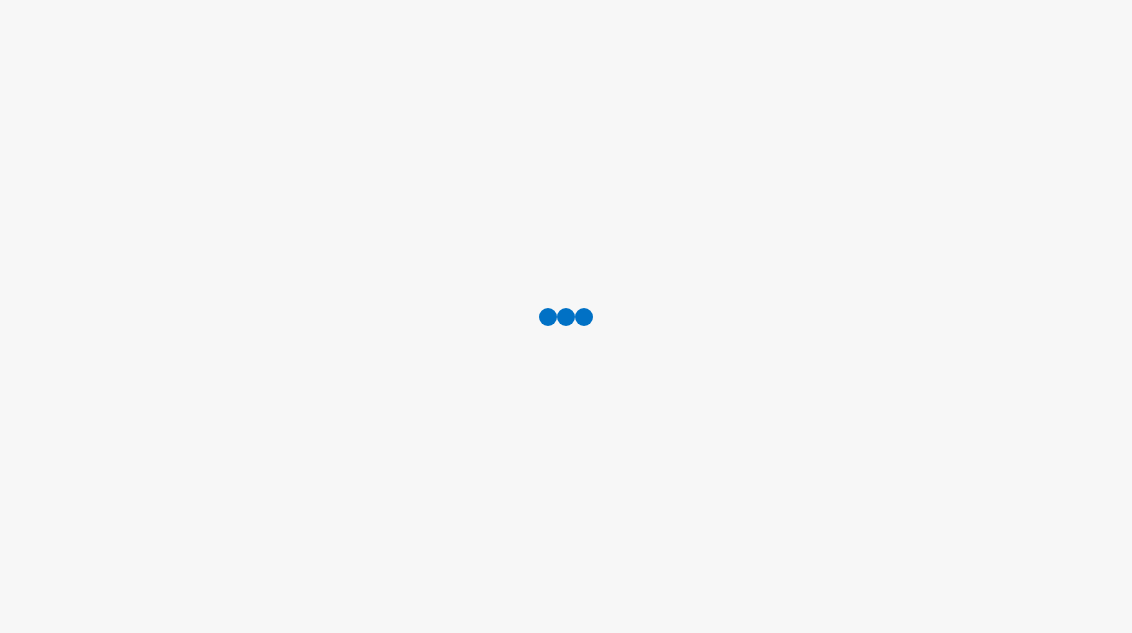 scroll, scrollTop: 0, scrollLeft: 0, axis: both 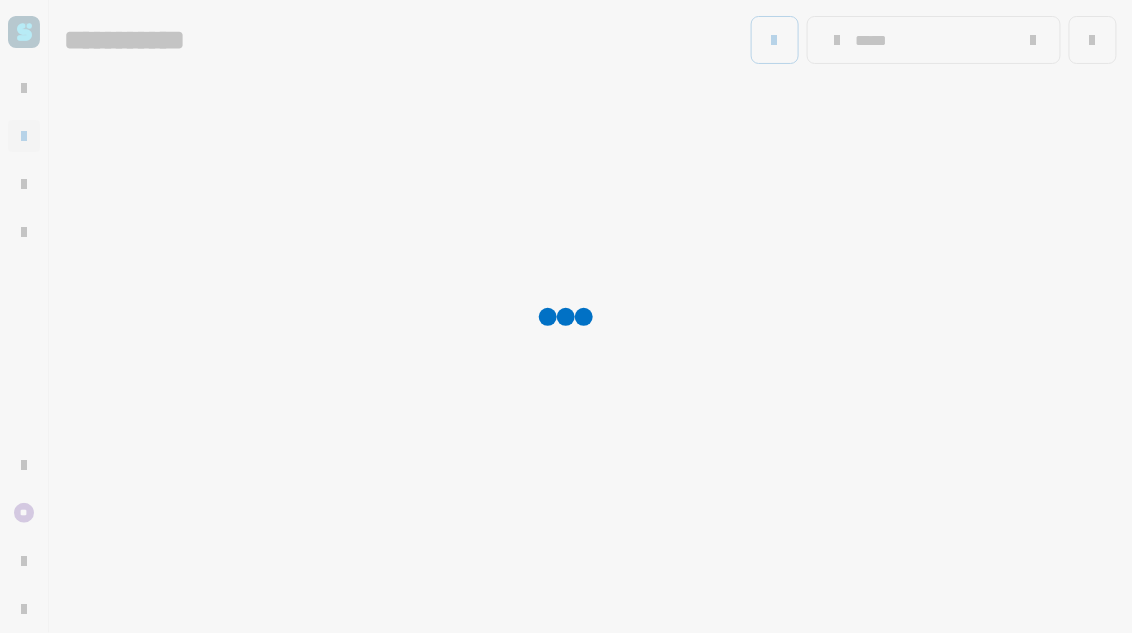 type on "*****" 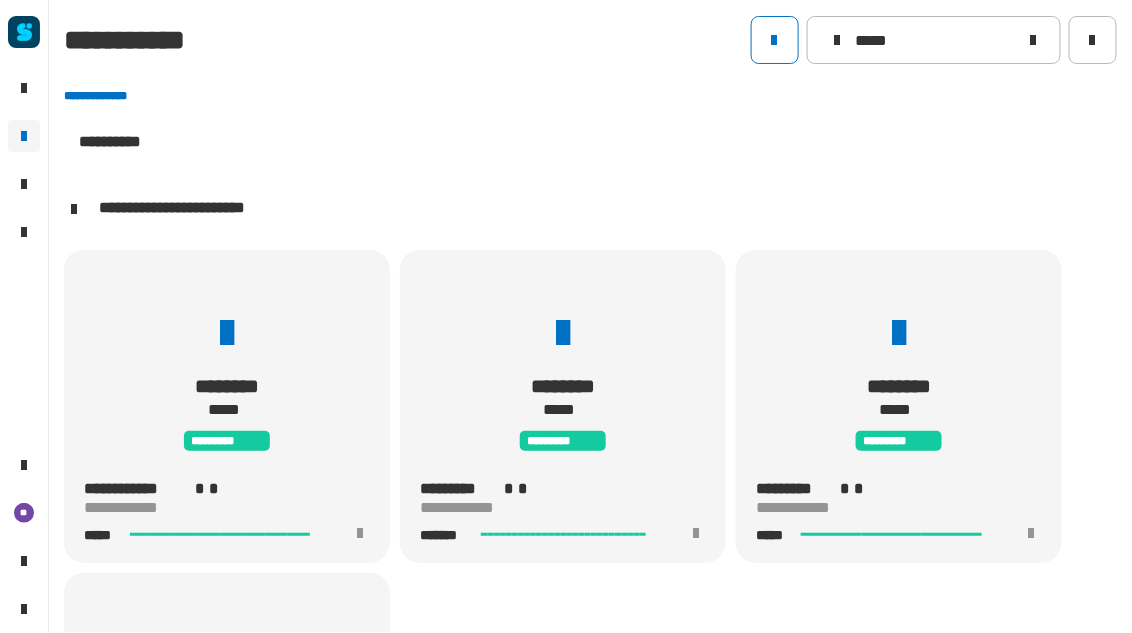 scroll, scrollTop: 0, scrollLeft: 0, axis: both 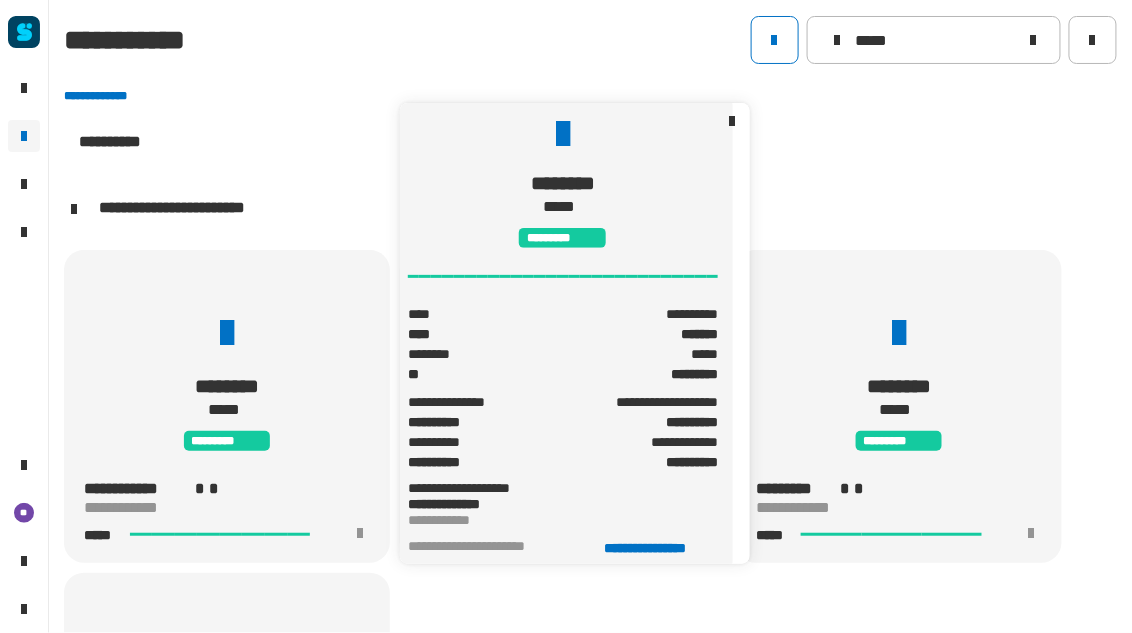 click on "**********" 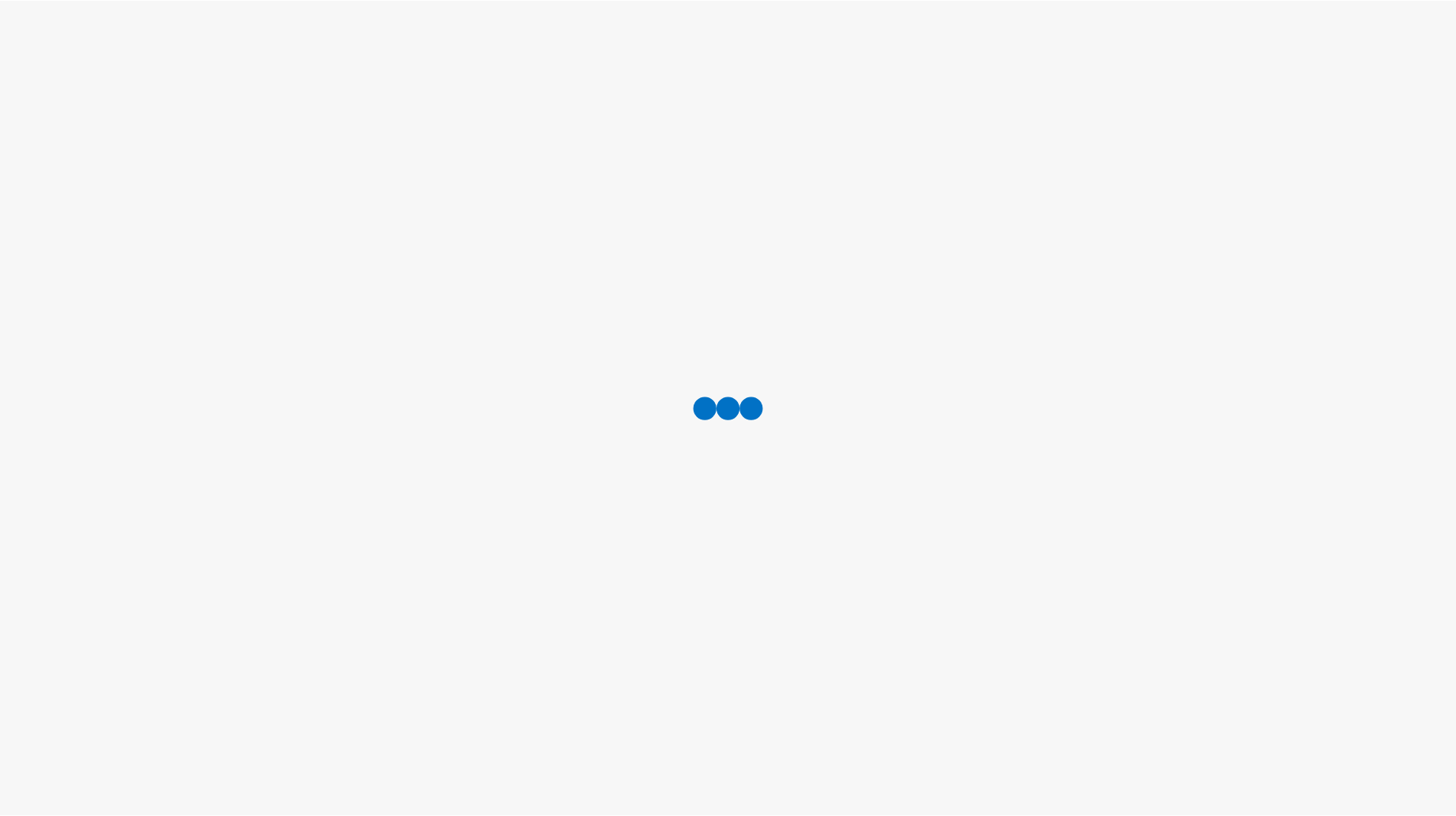 scroll, scrollTop: 0, scrollLeft: 0, axis: both 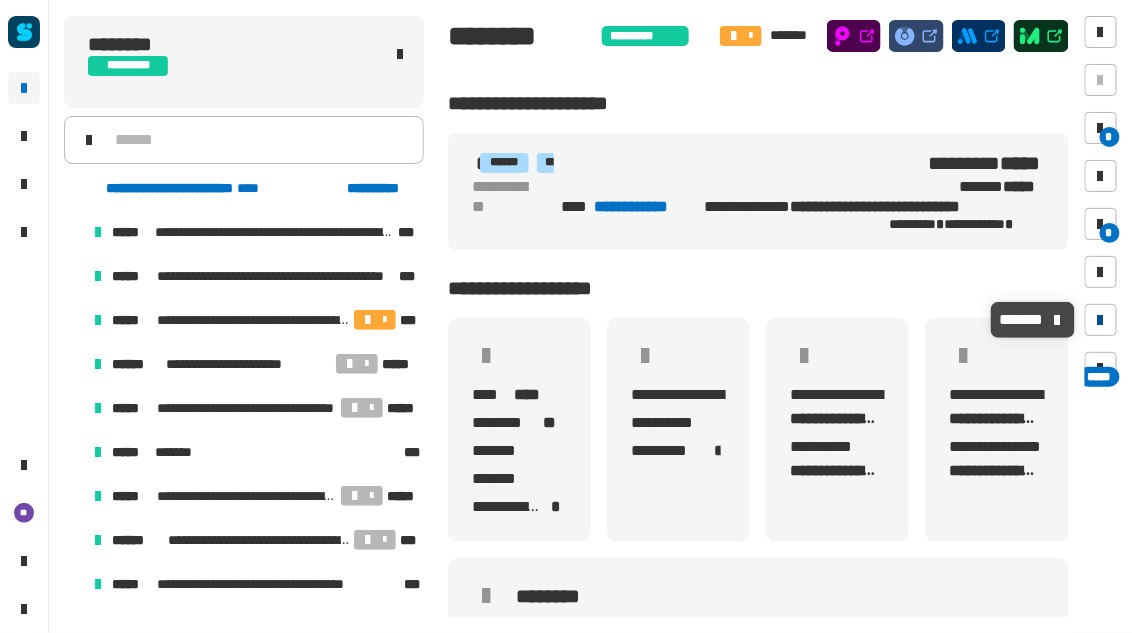 click at bounding box center [1101, 320] 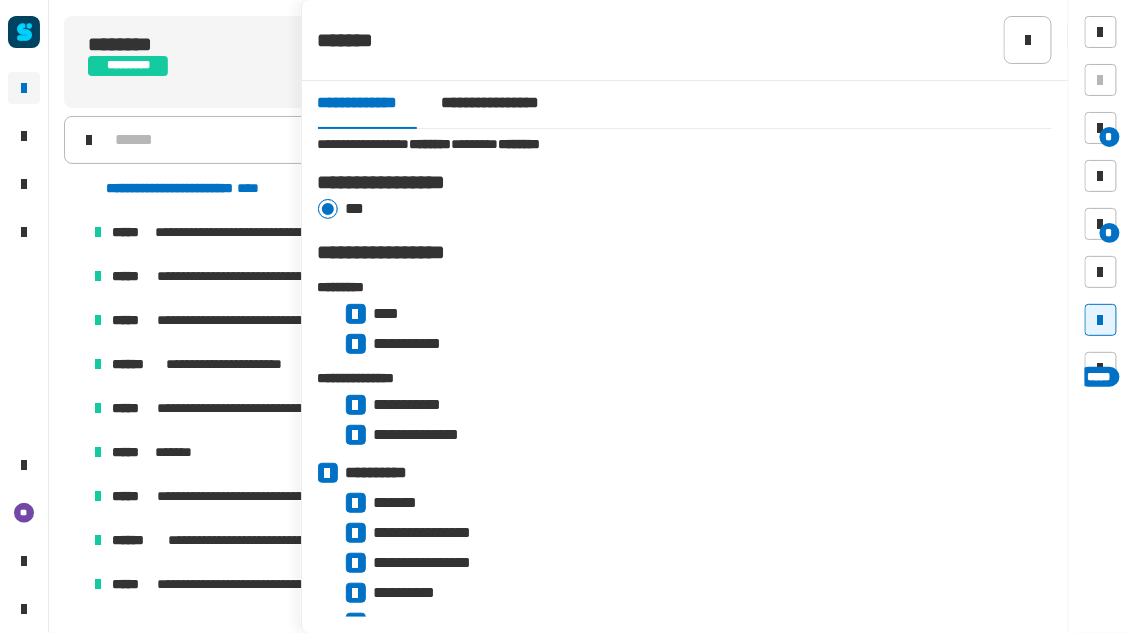 click 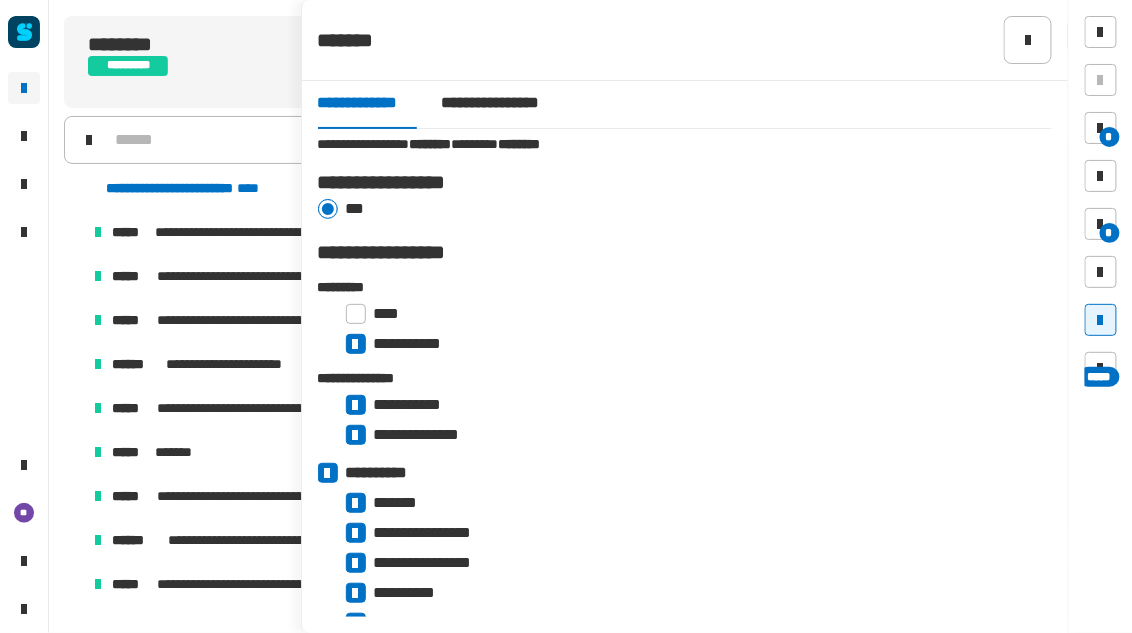 click 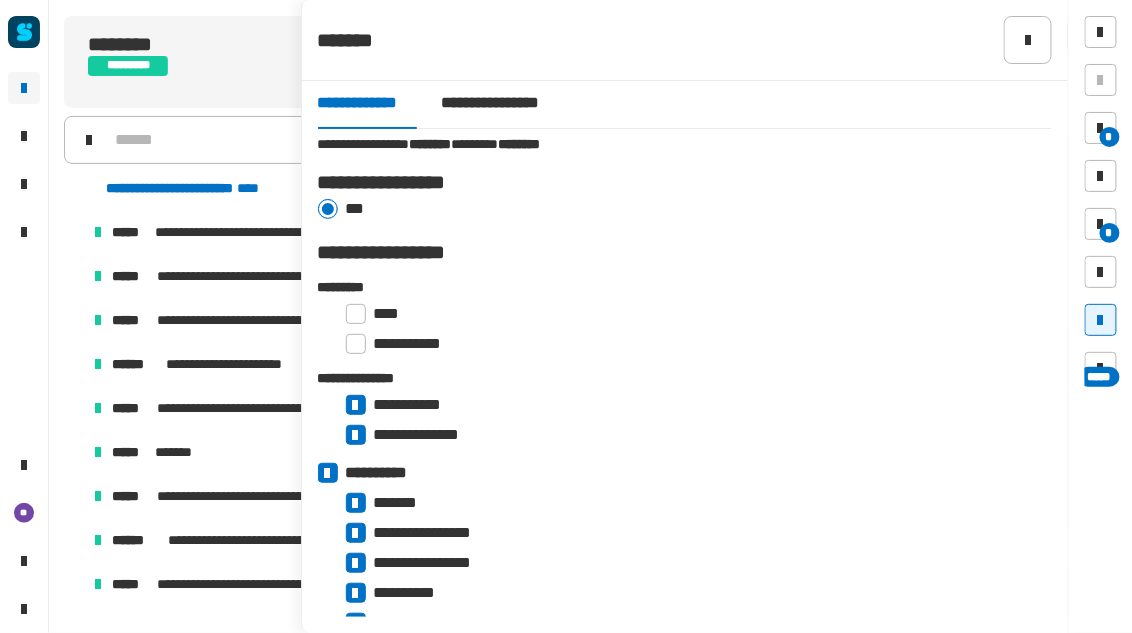 click 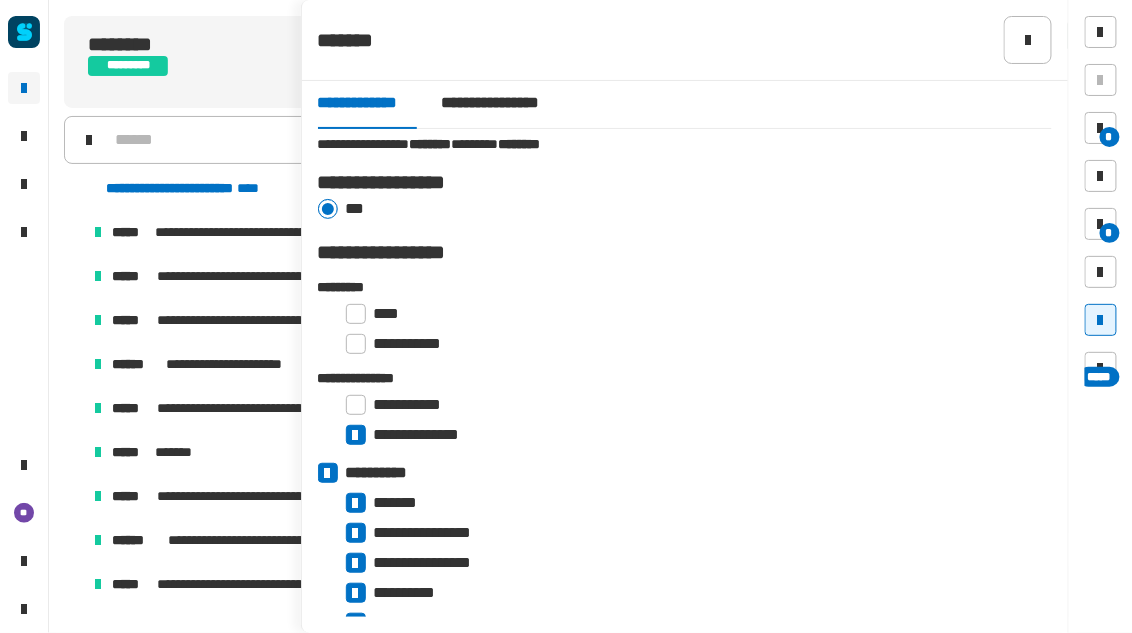click 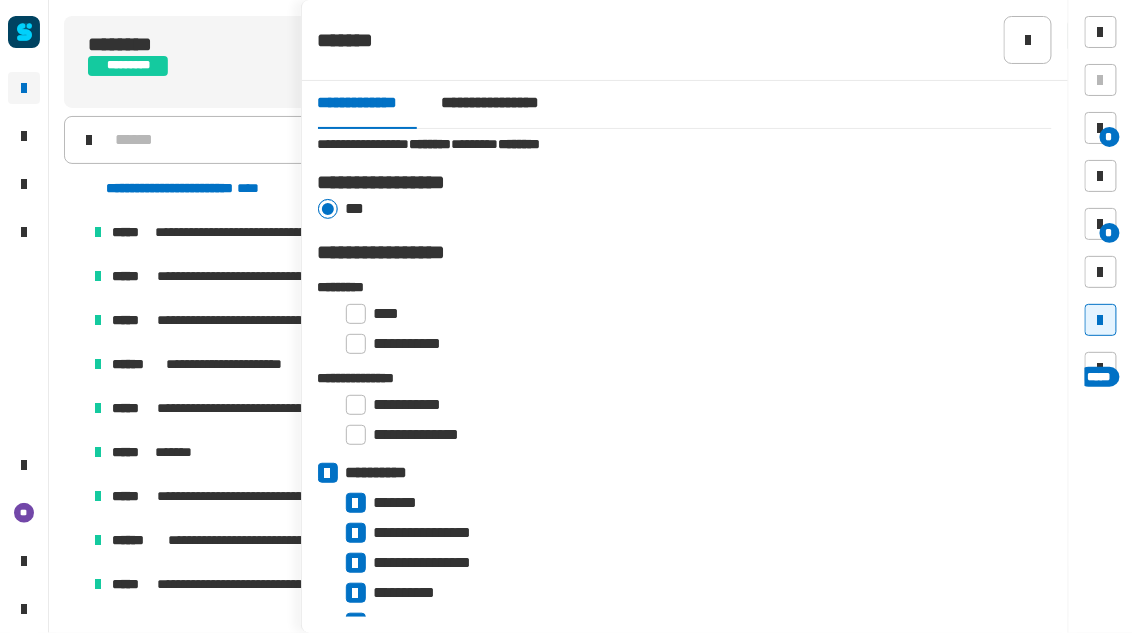 click 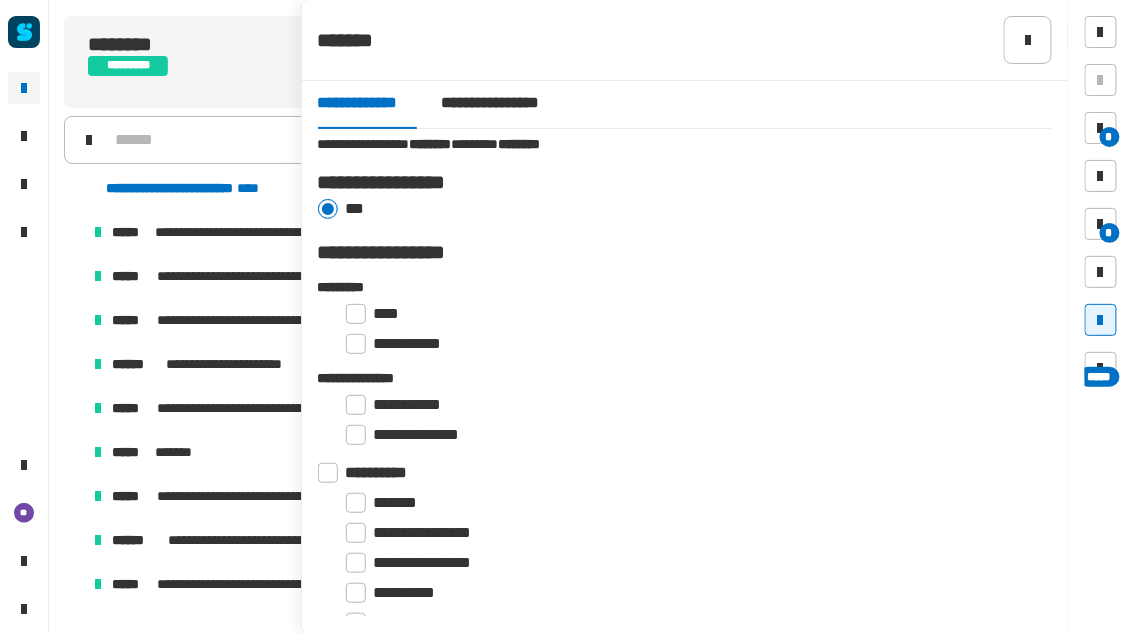 click 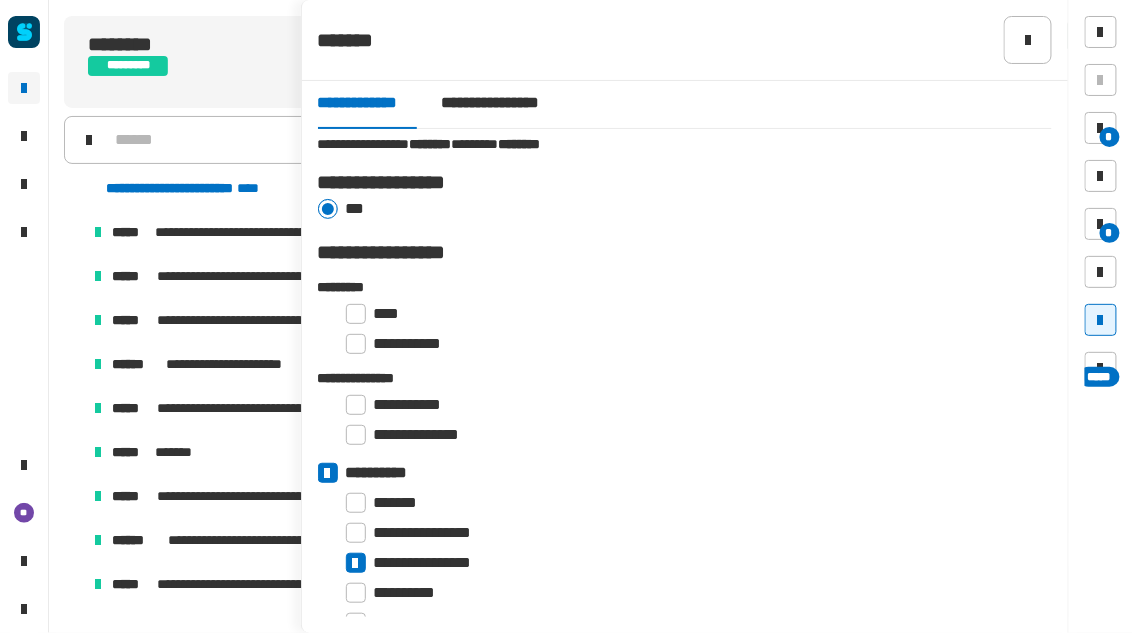 click 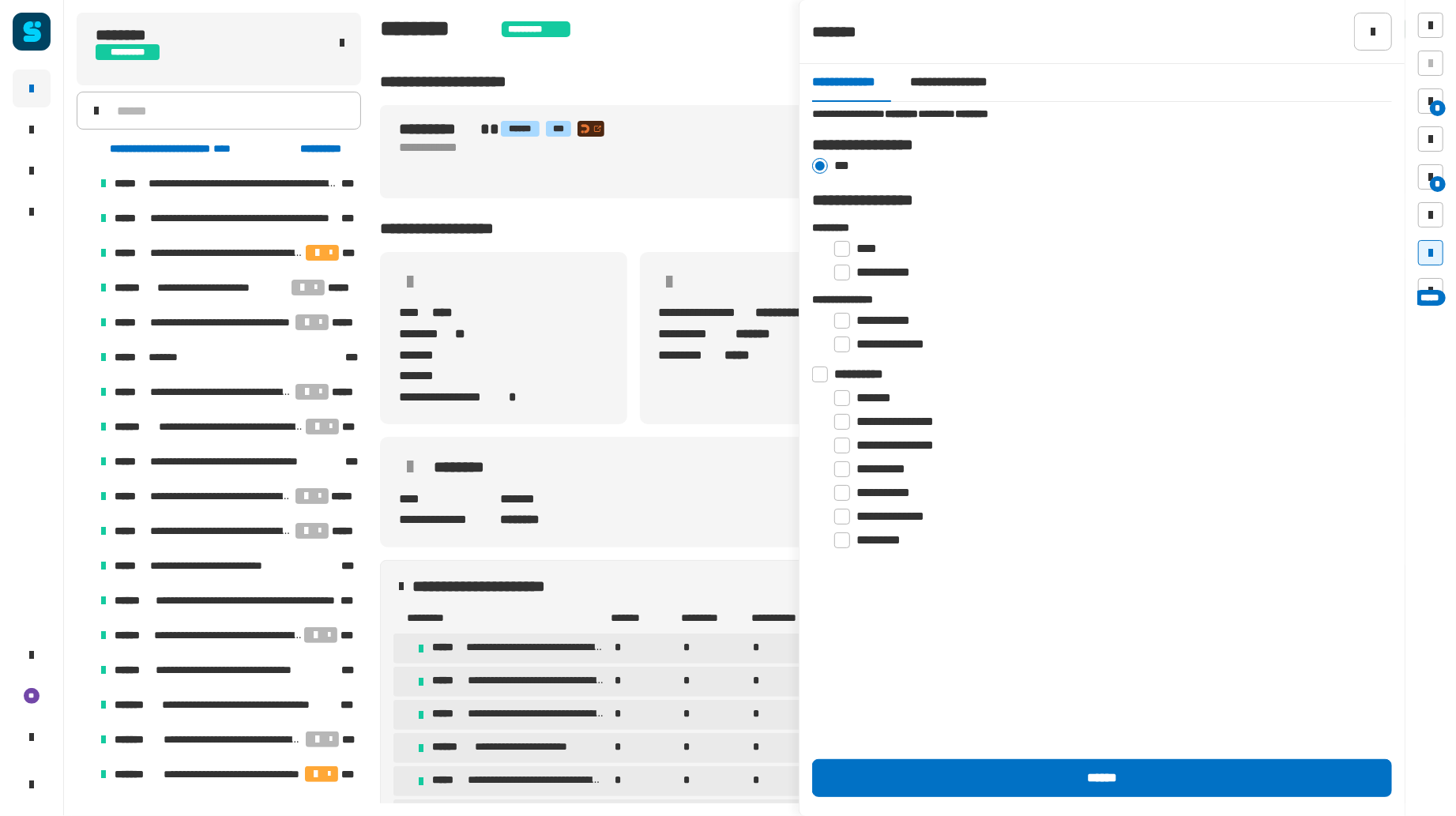 click on "**********" 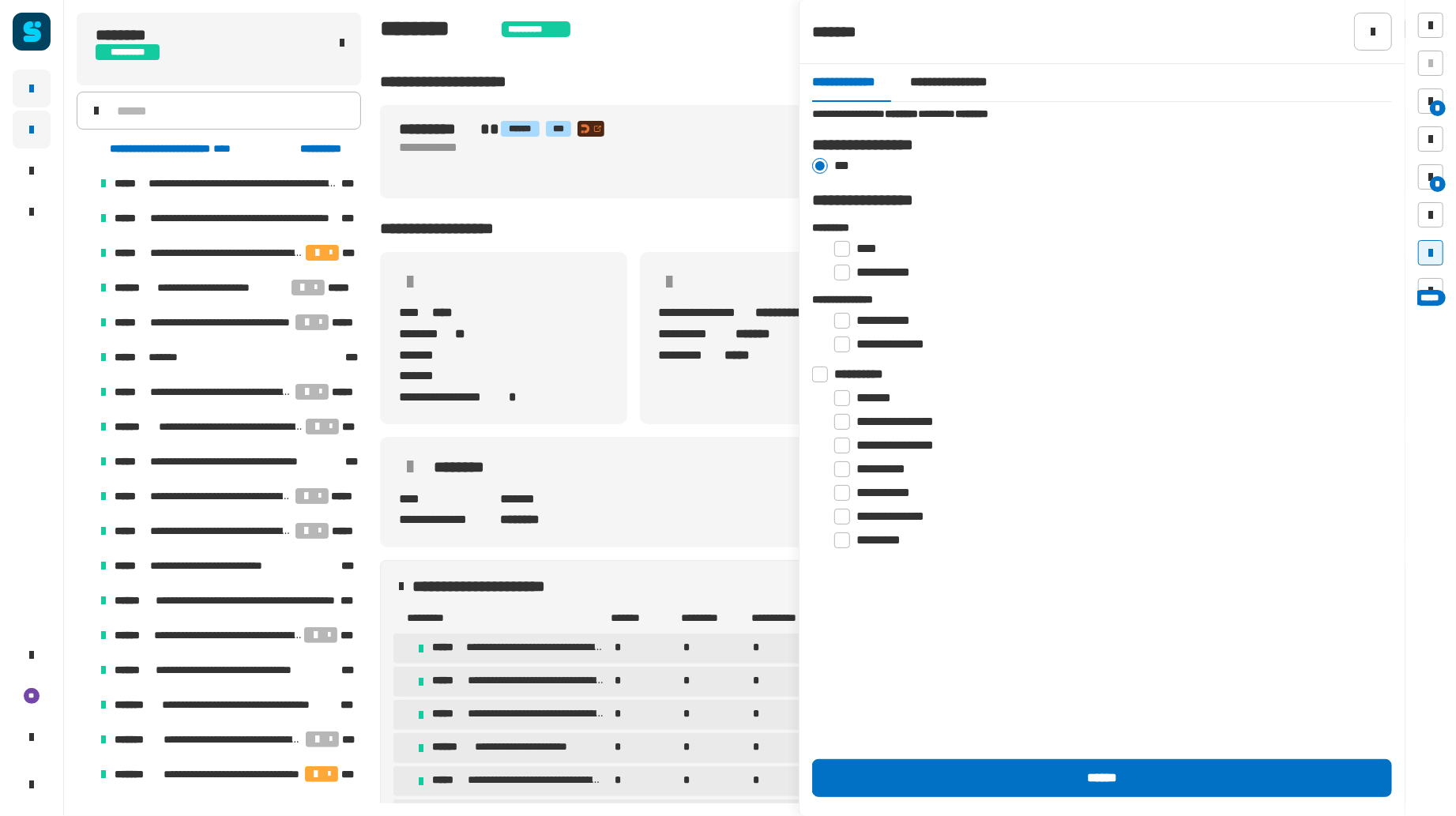 click 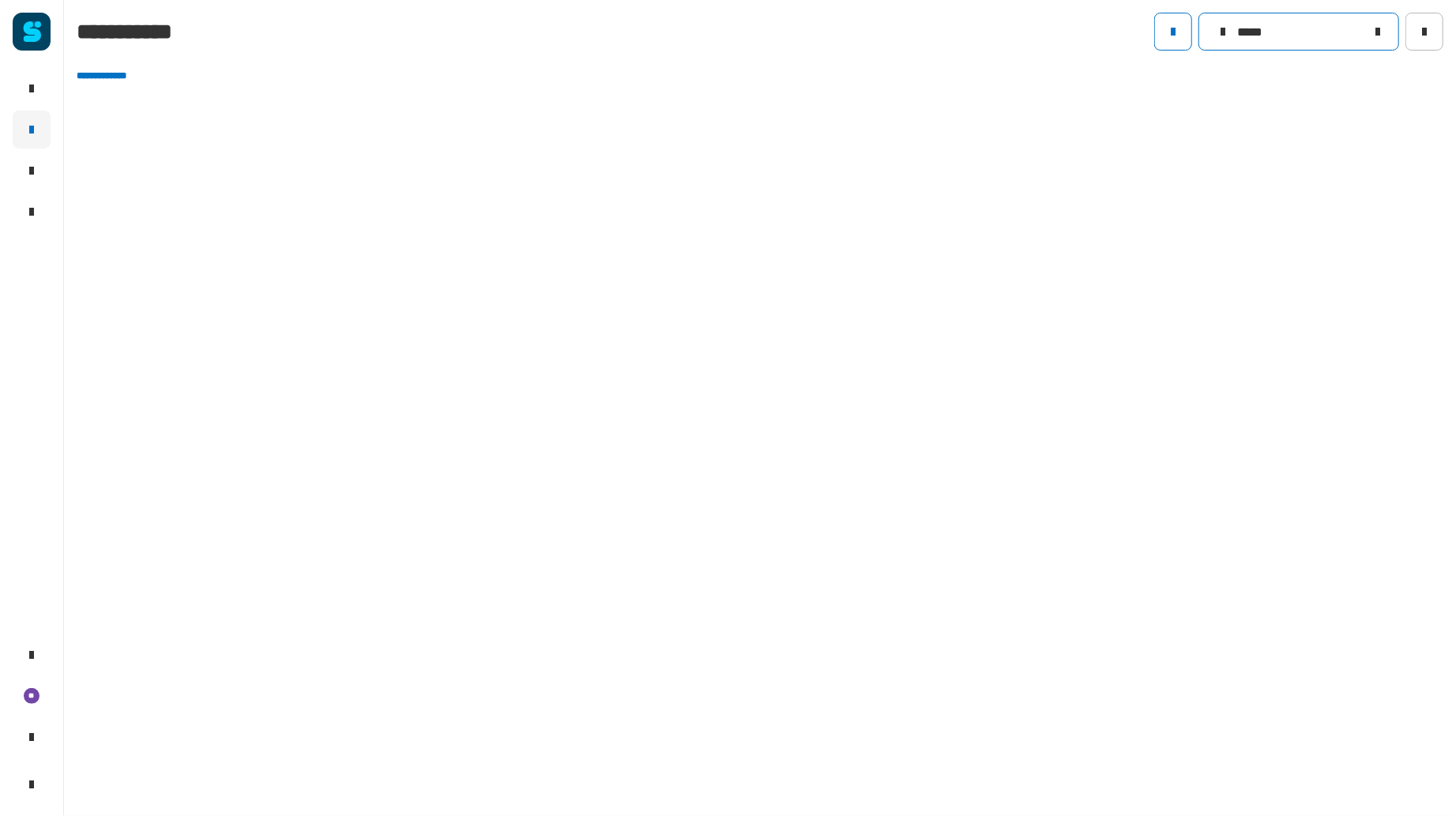 drag, startPoint x: 1278, startPoint y: 29, endPoint x: 1248, endPoint y: 27, distance: 30.066593 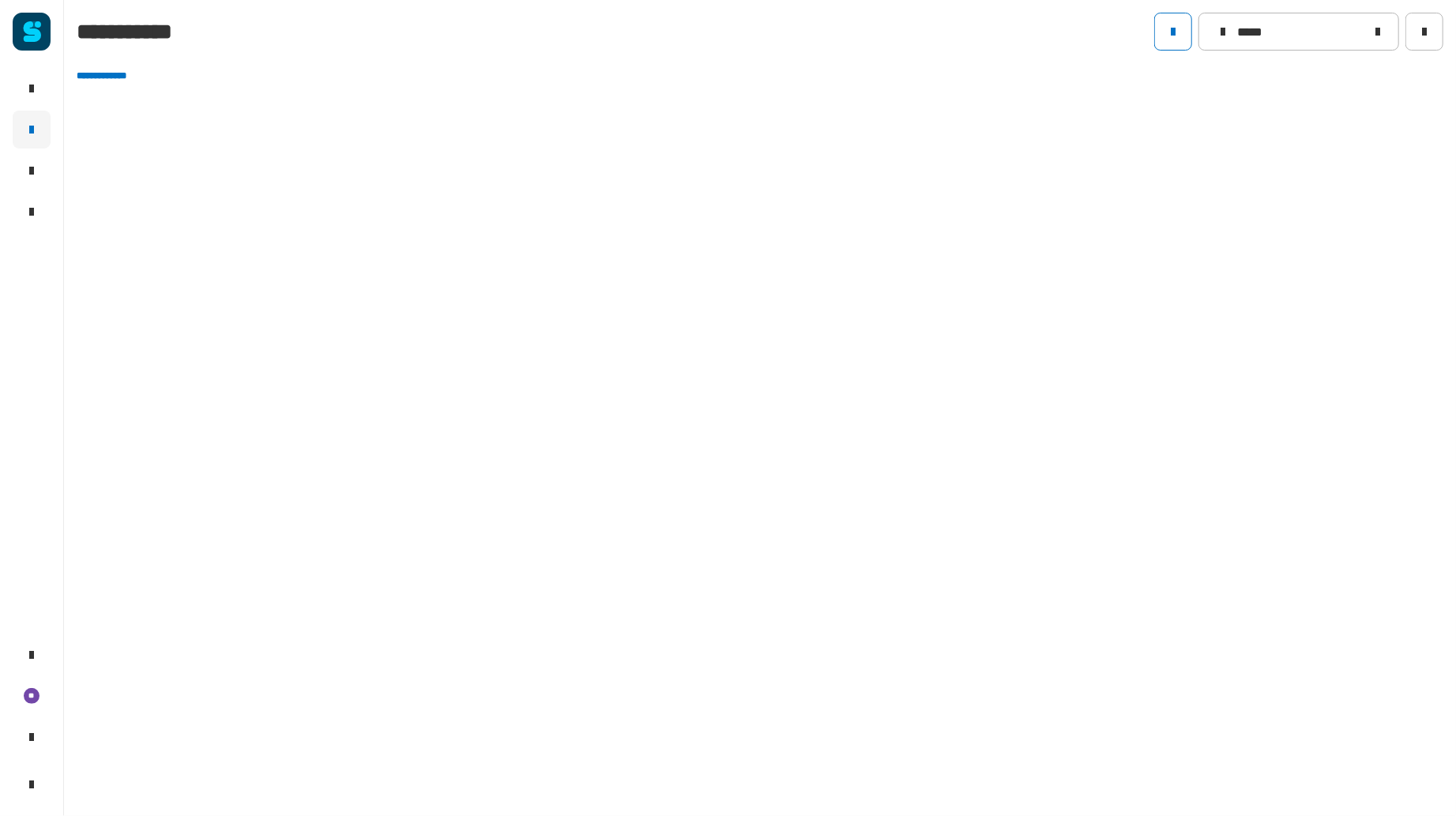 click 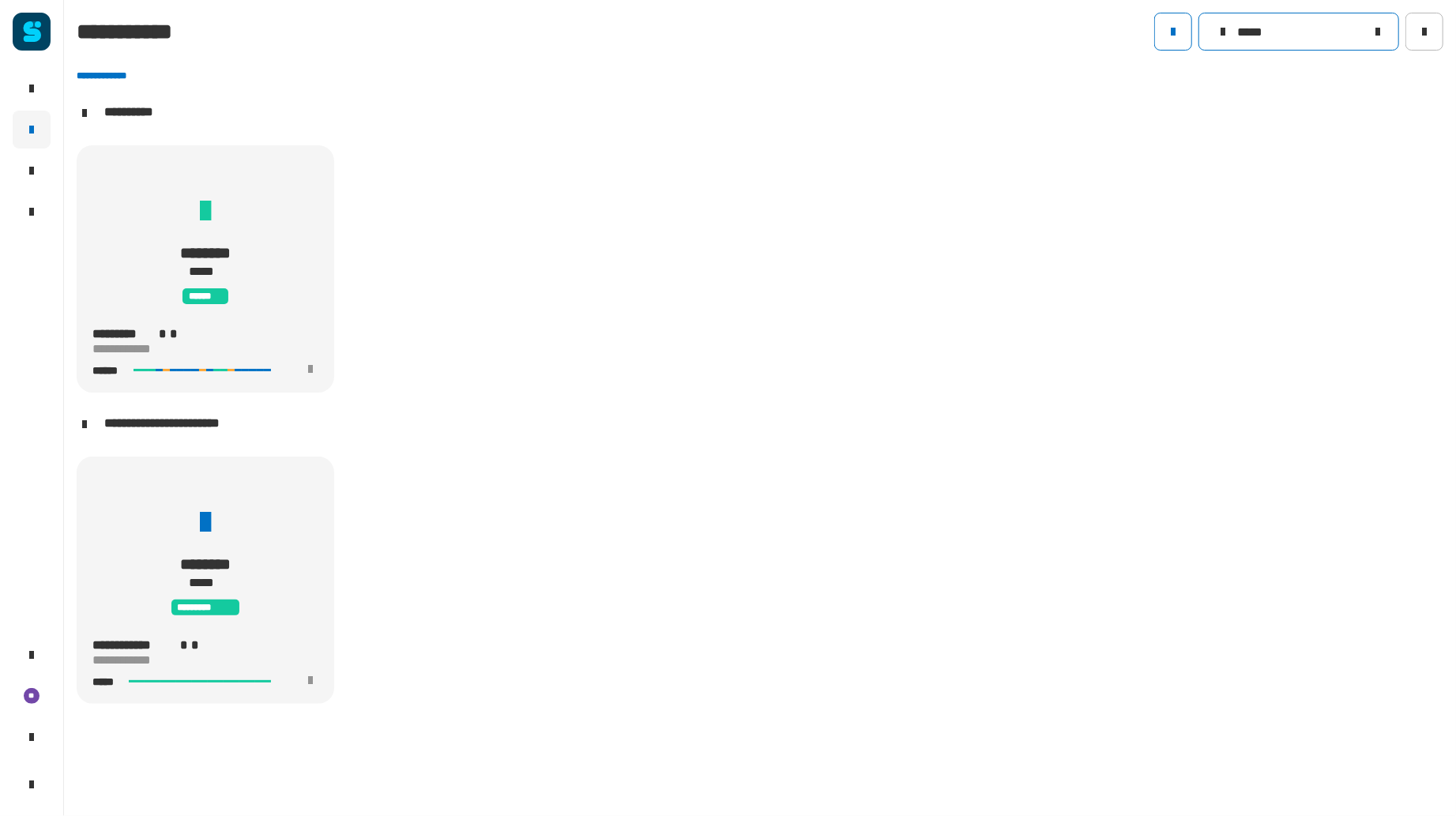 click on "*****" 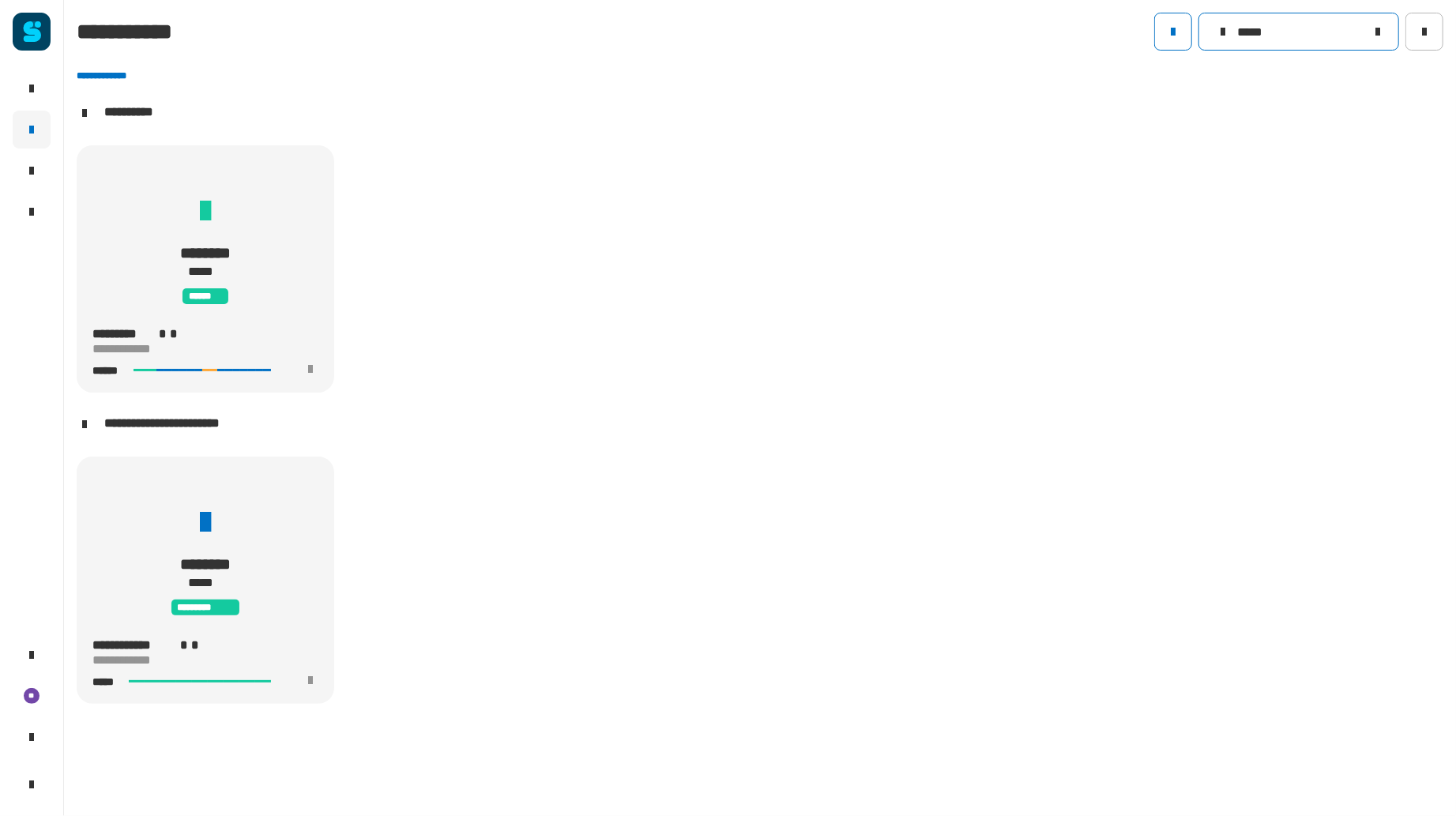 scroll, scrollTop: 0, scrollLeft: 0, axis: both 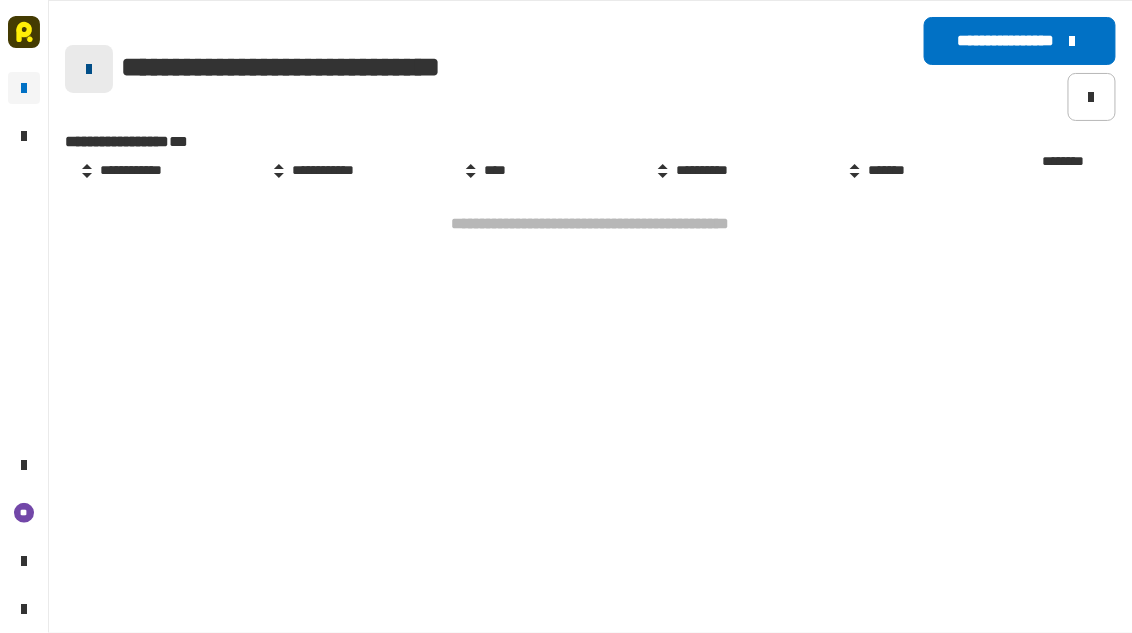 click 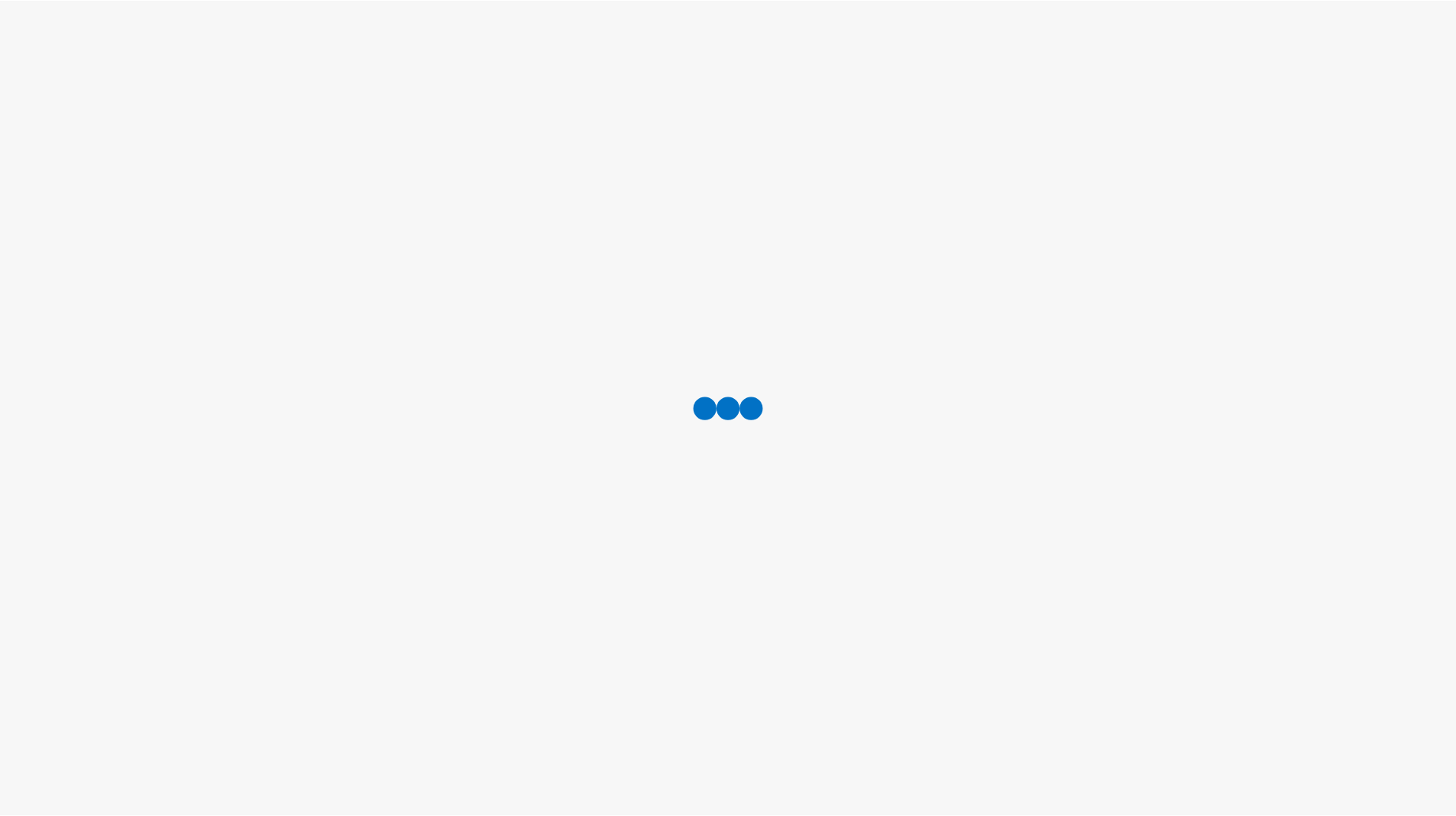 scroll, scrollTop: 0, scrollLeft: 0, axis: both 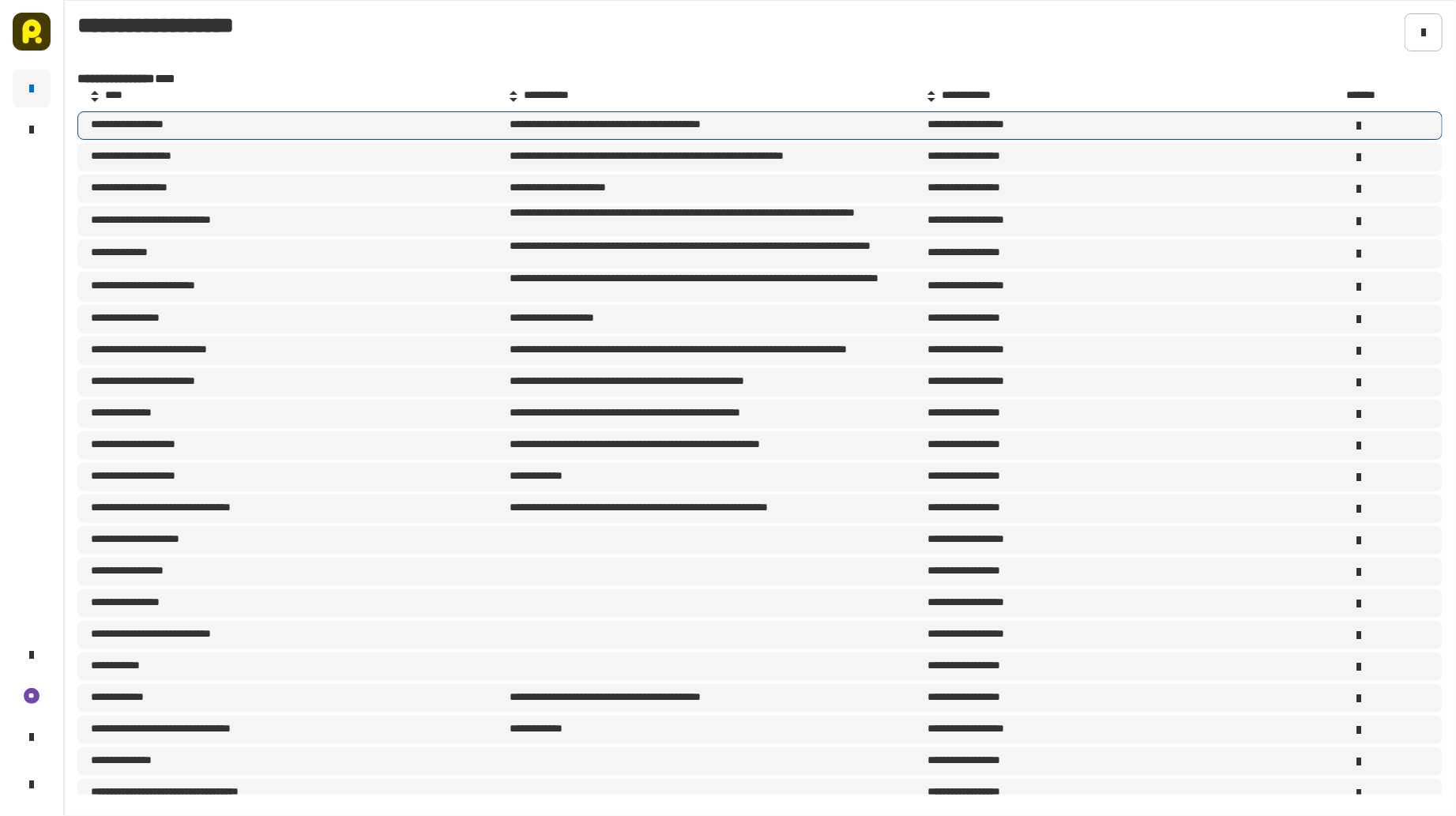click on "**********" at bounding box center (299, 126) 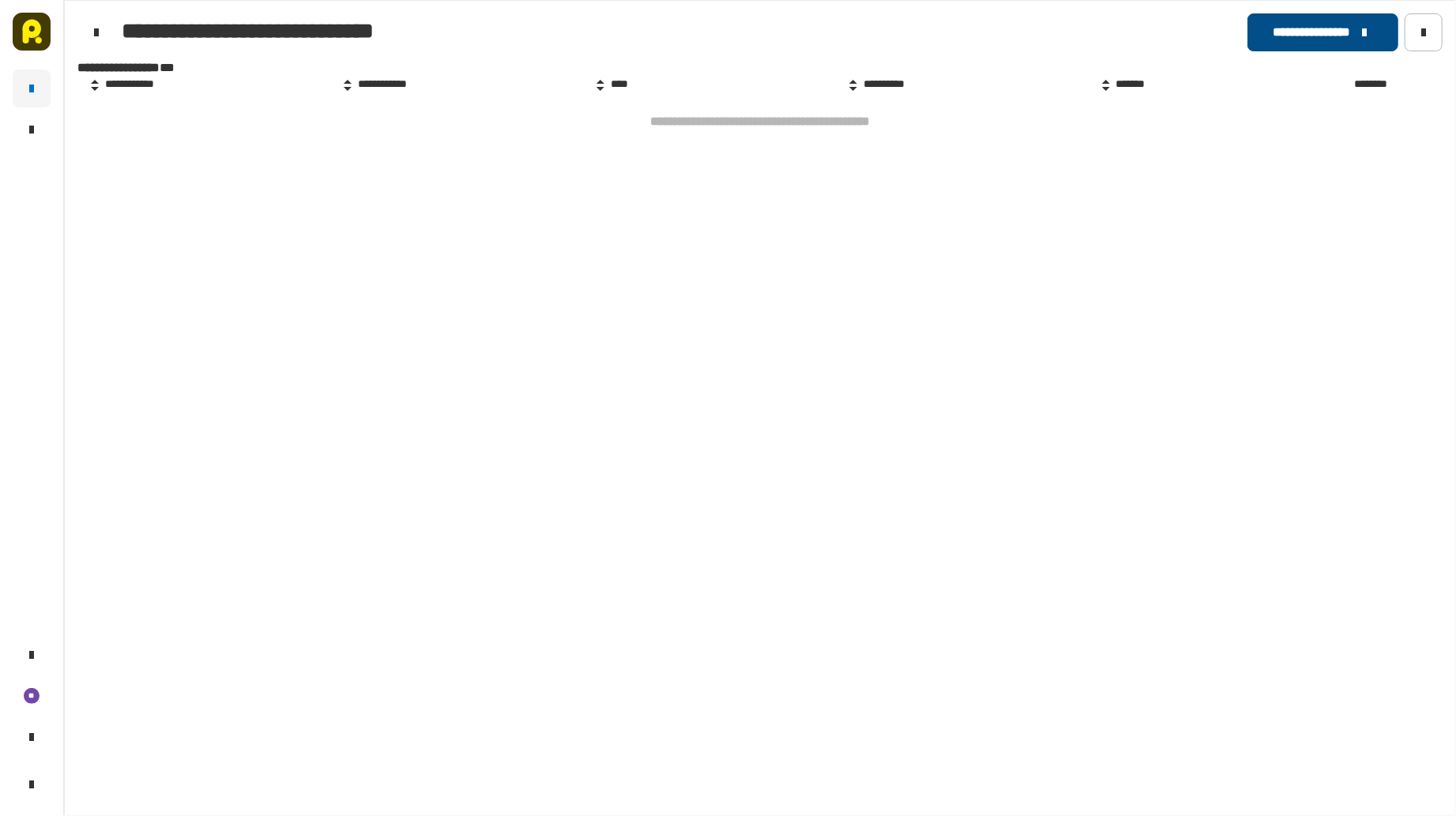 click on "**********" 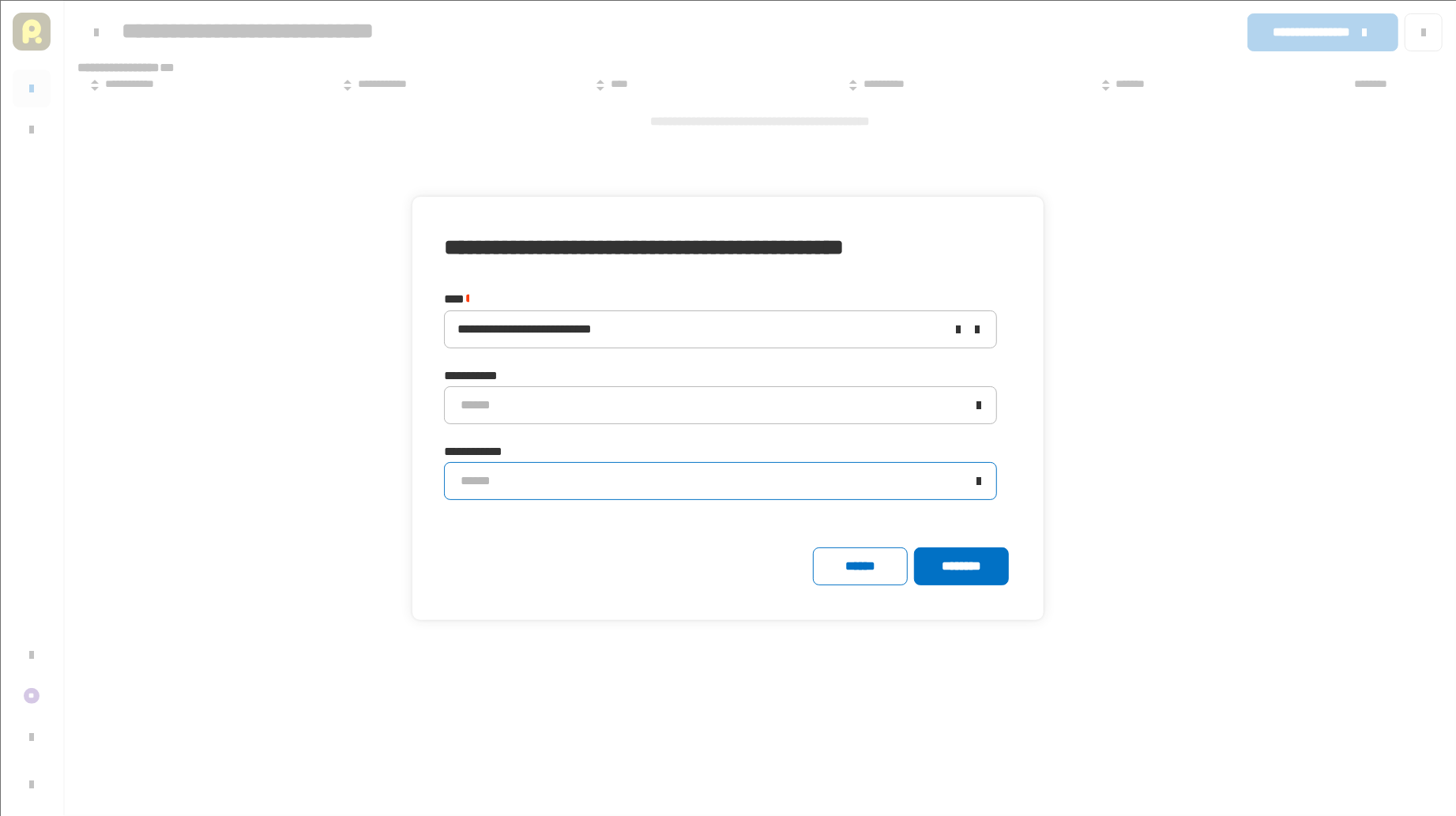 click on "******" 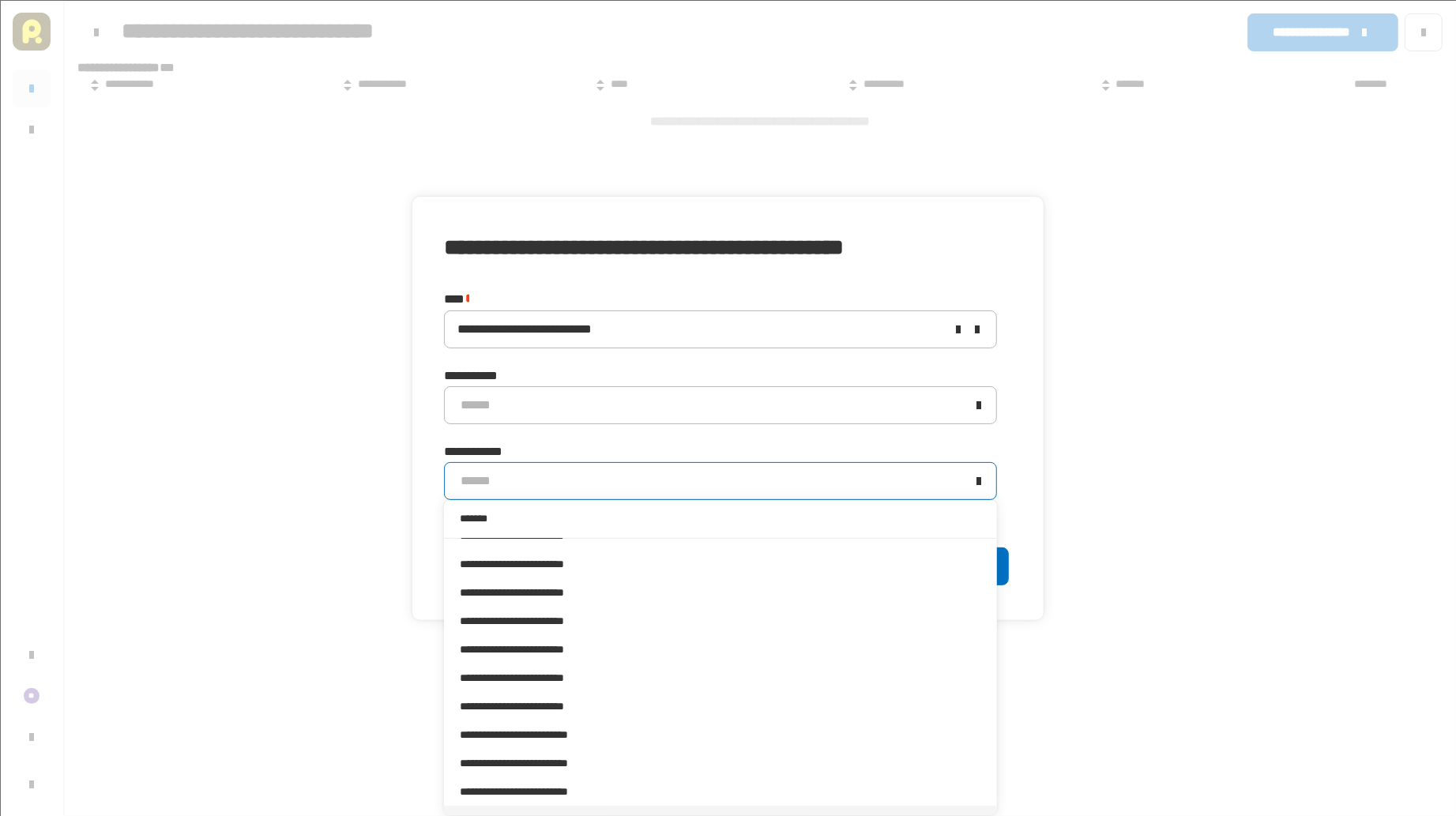 scroll, scrollTop: 526, scrollLeft: 0, axis: vertical 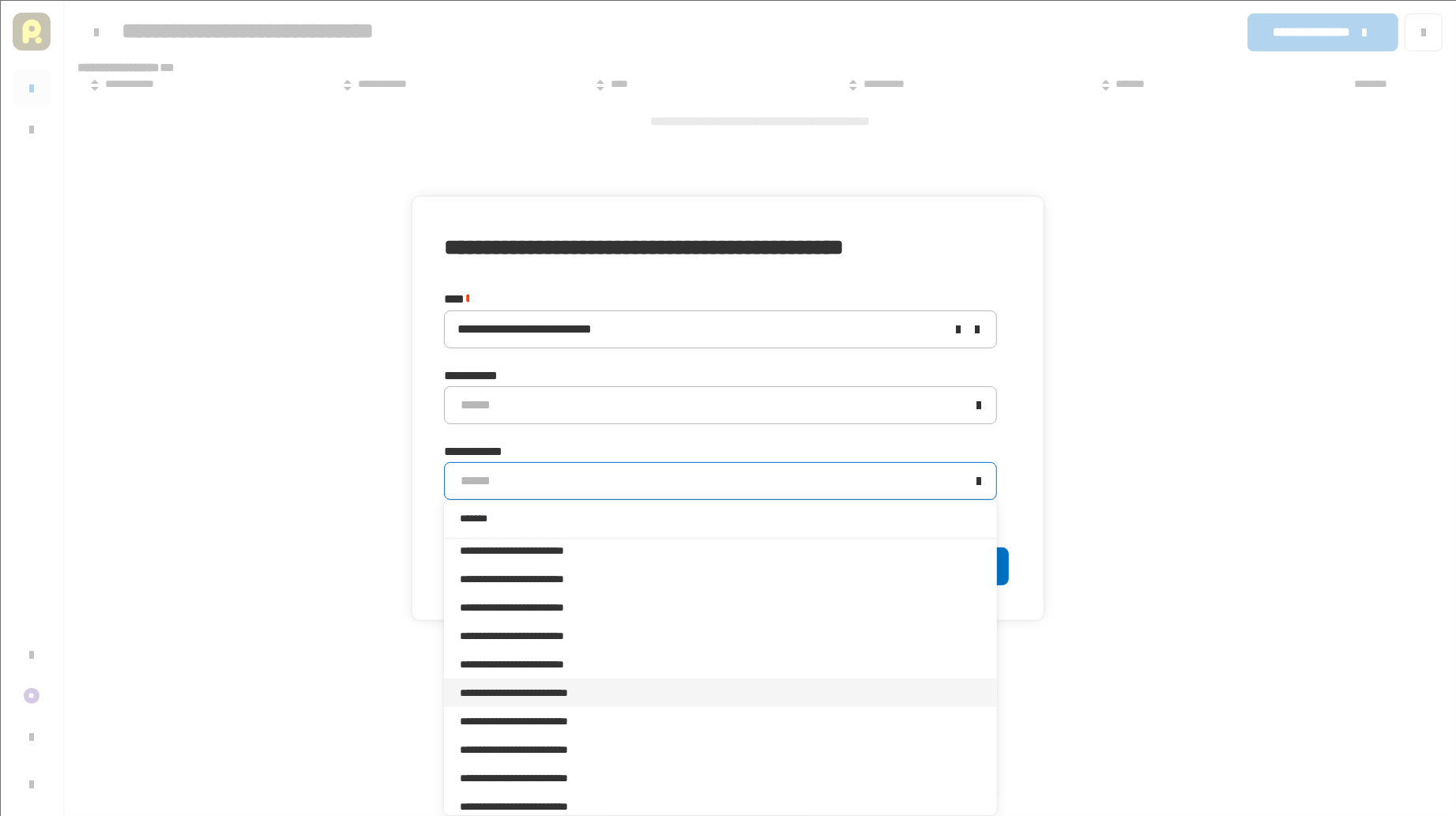 type on "*******" 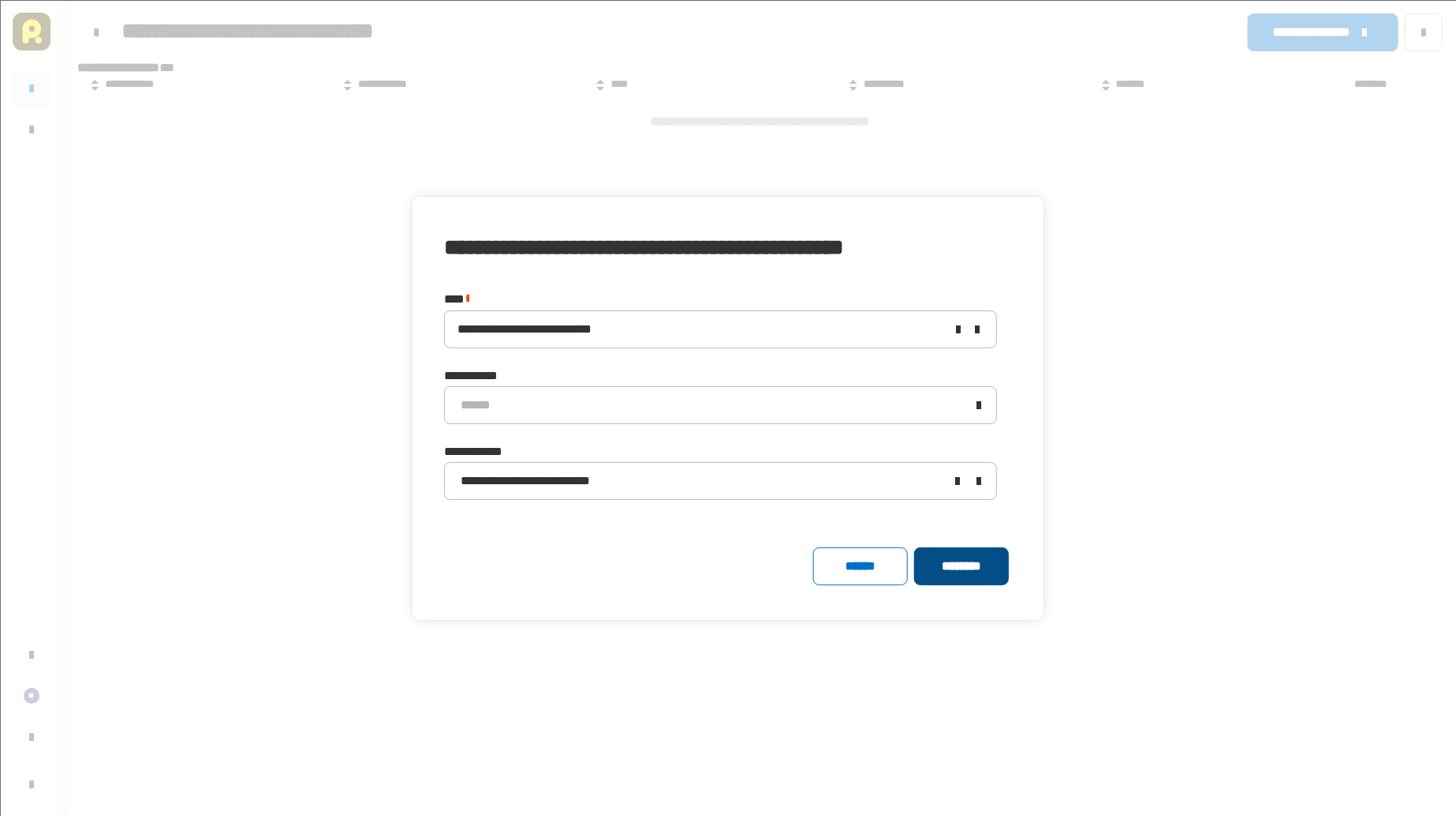 click on "********" 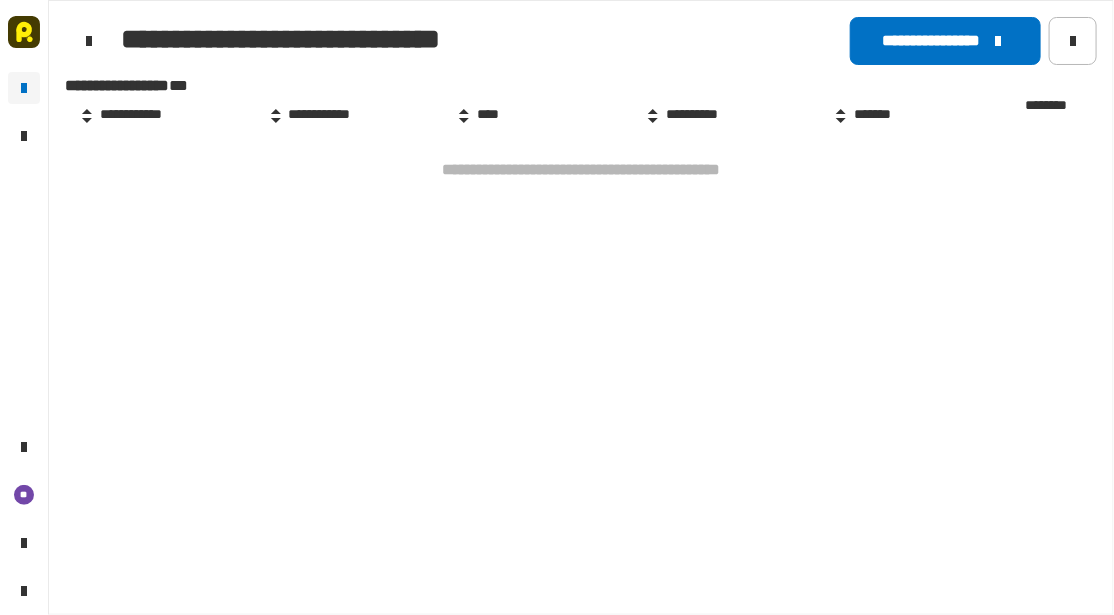 click on "**********" 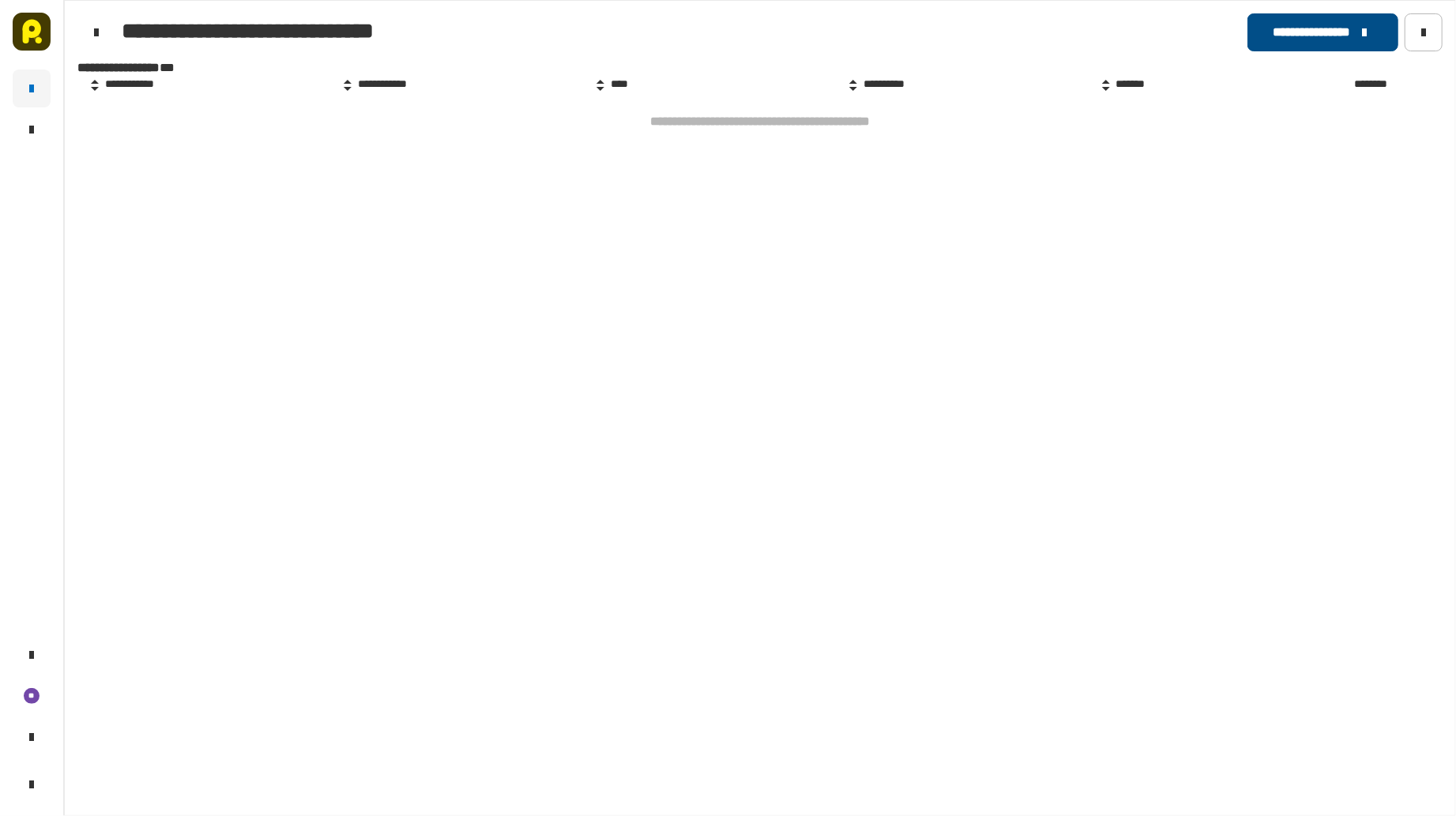 click on "**********" 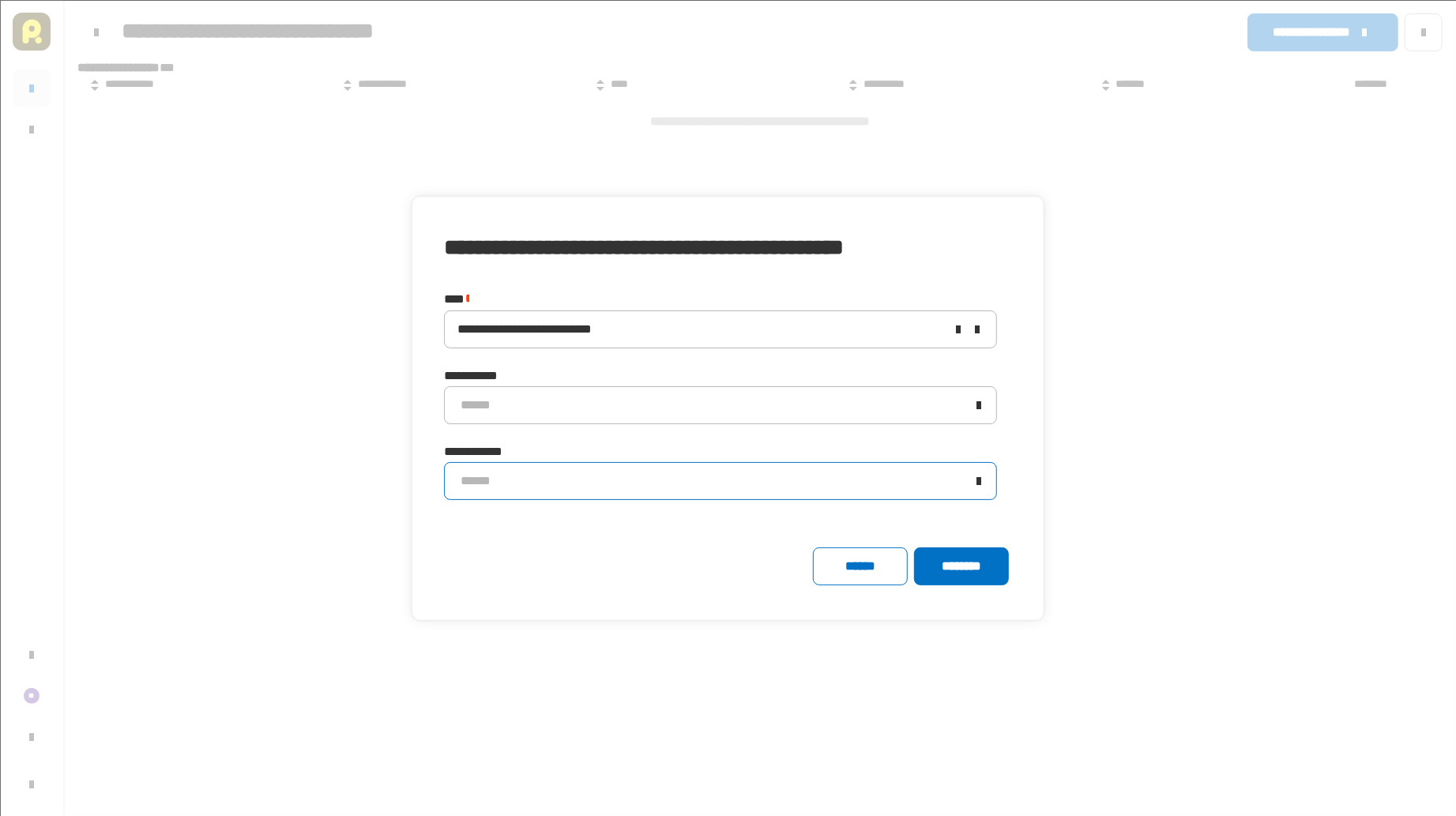 click on "******" 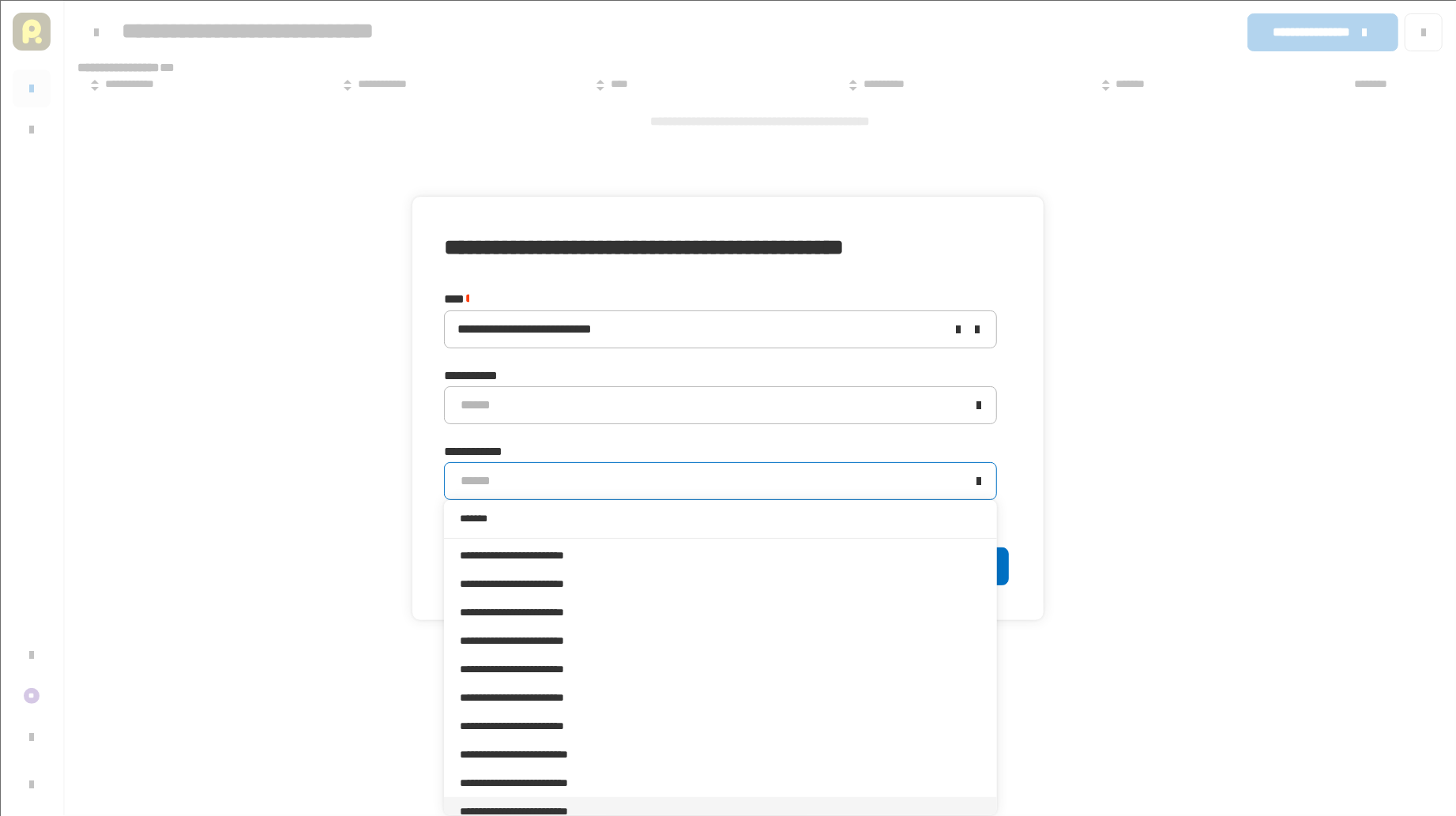 scroll, scrollTop: 526, scrollLeft: 0, axis: vertical 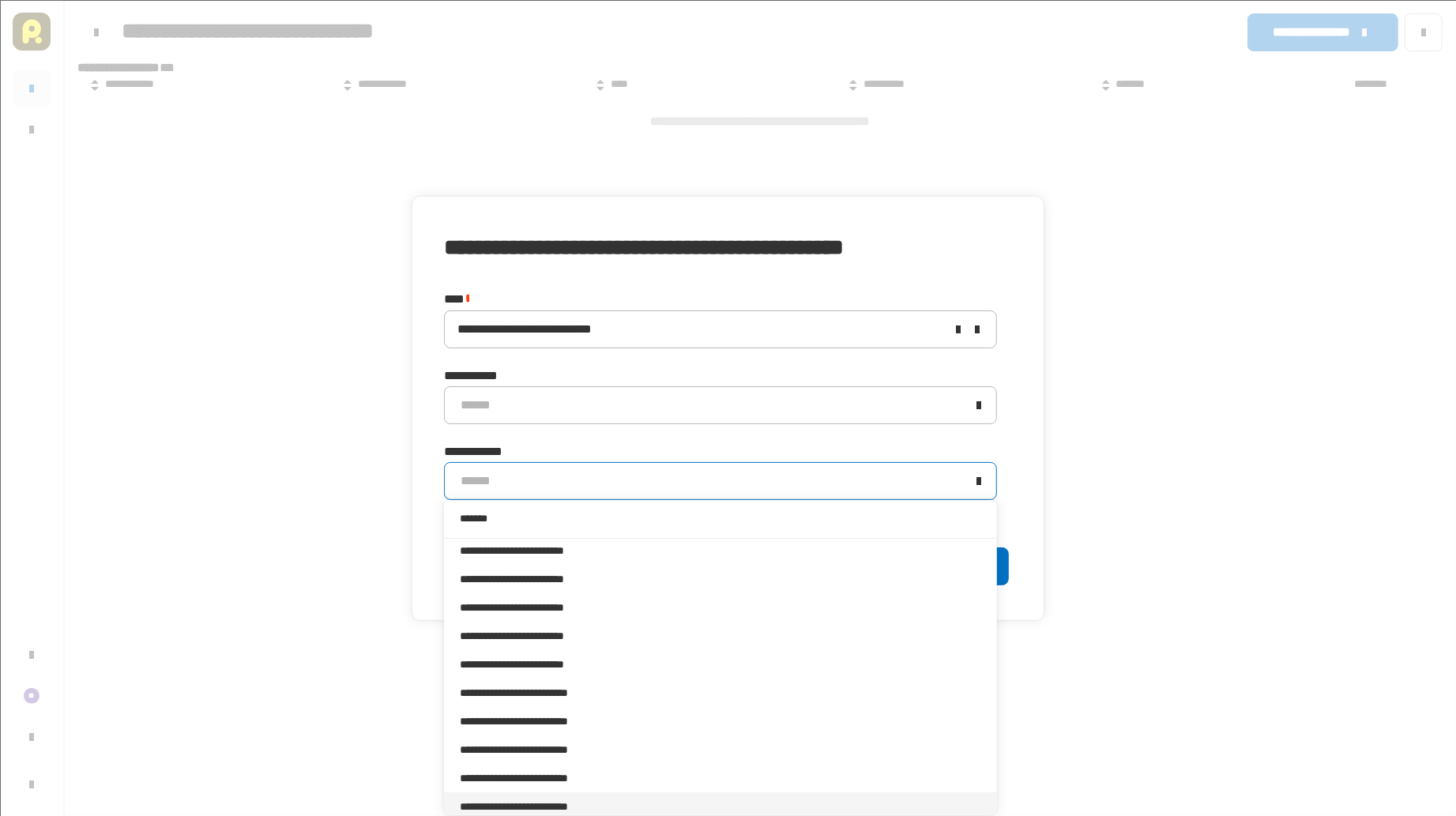 type on "*******" 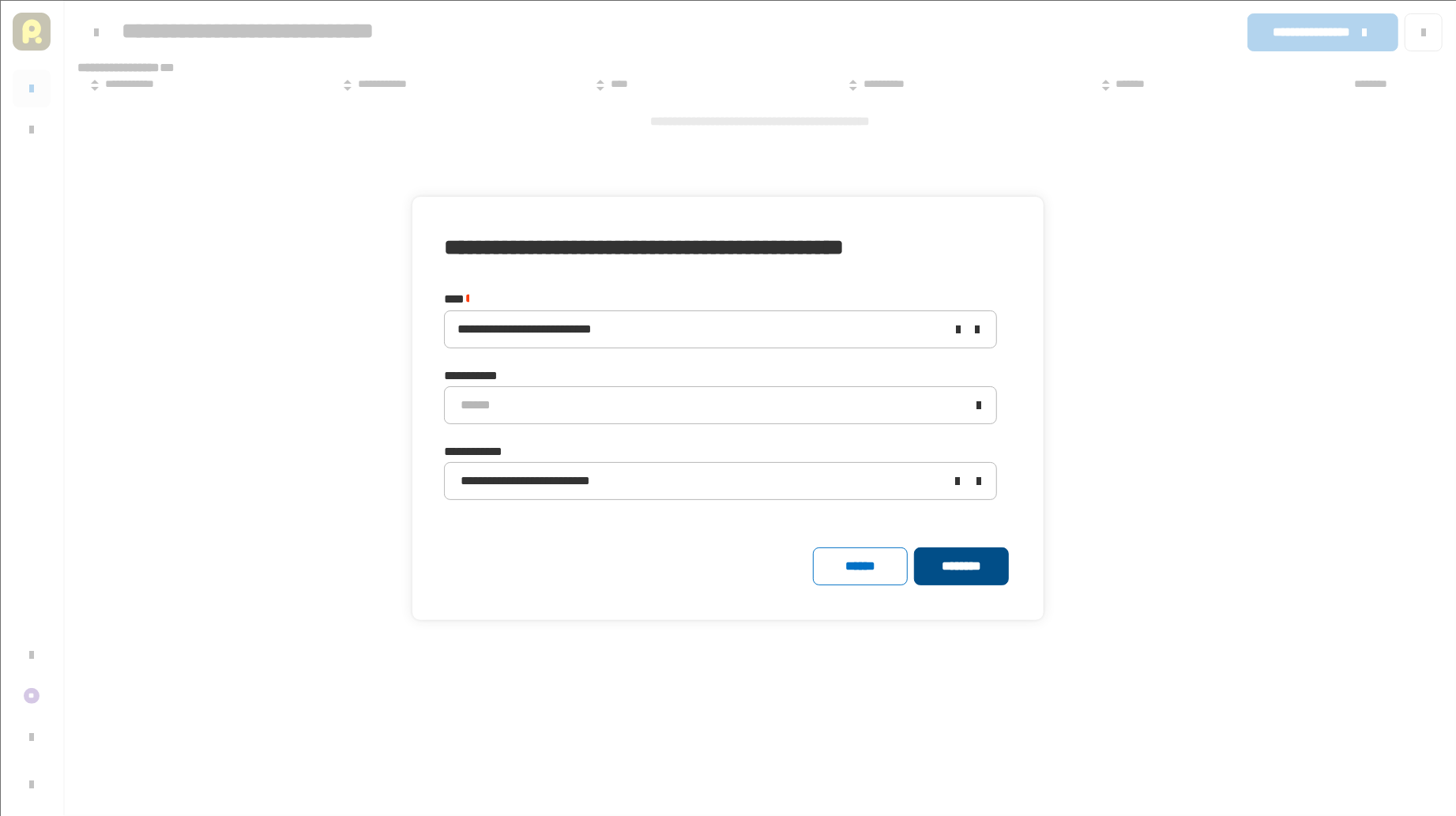 click on "********" 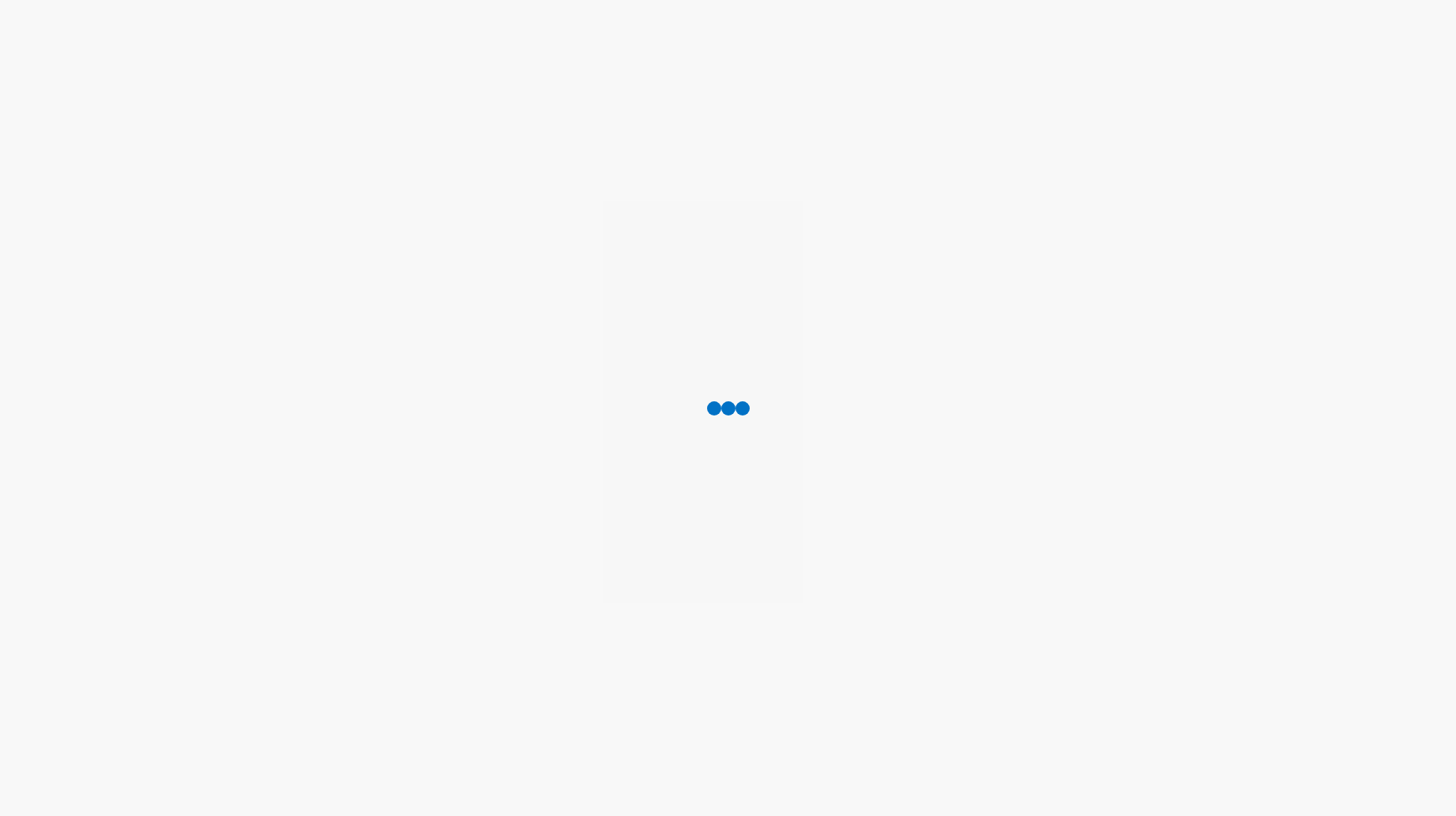 scroll, scrollTop: 0, scrollLeft: 0, axis: both 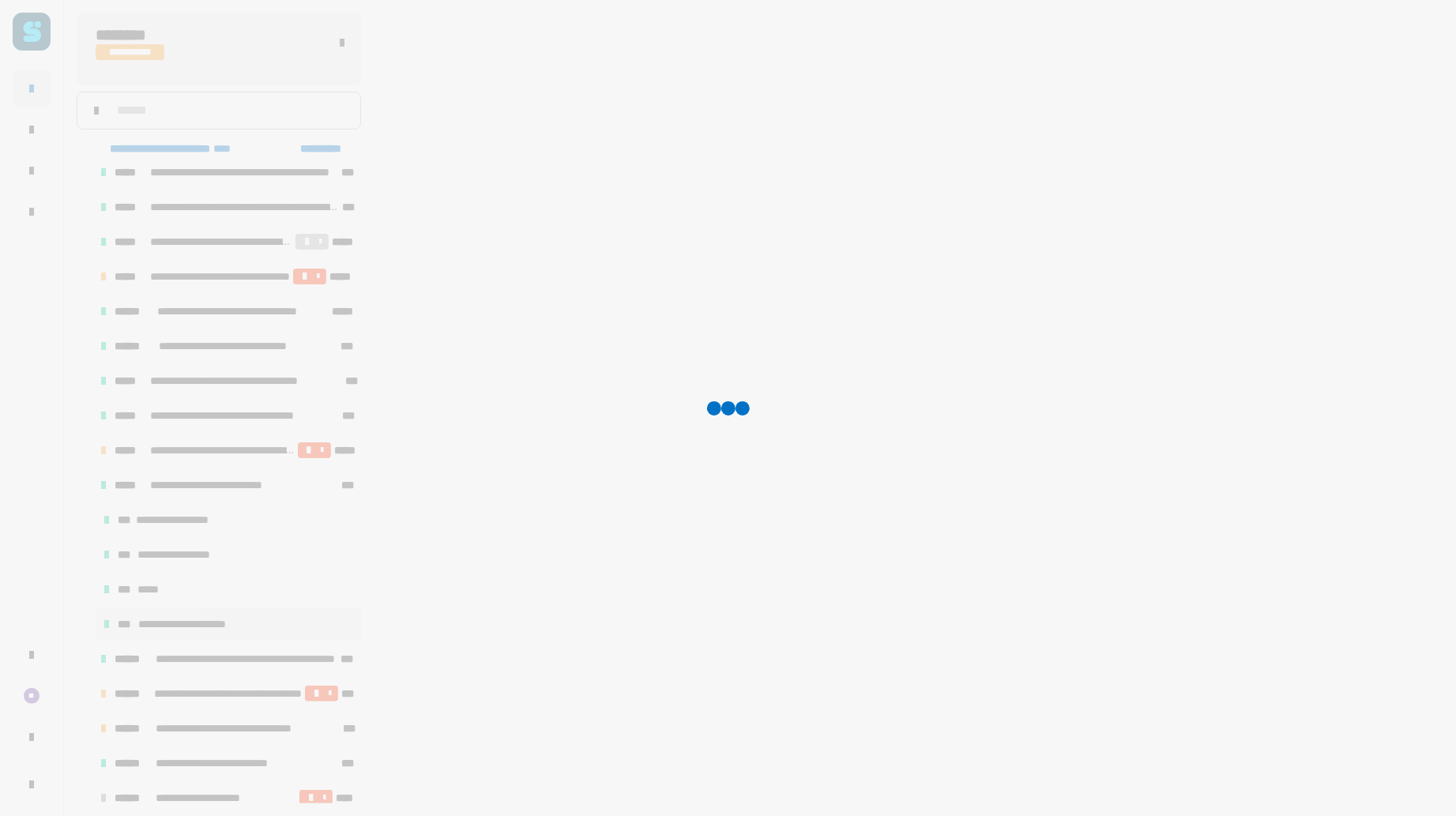 click 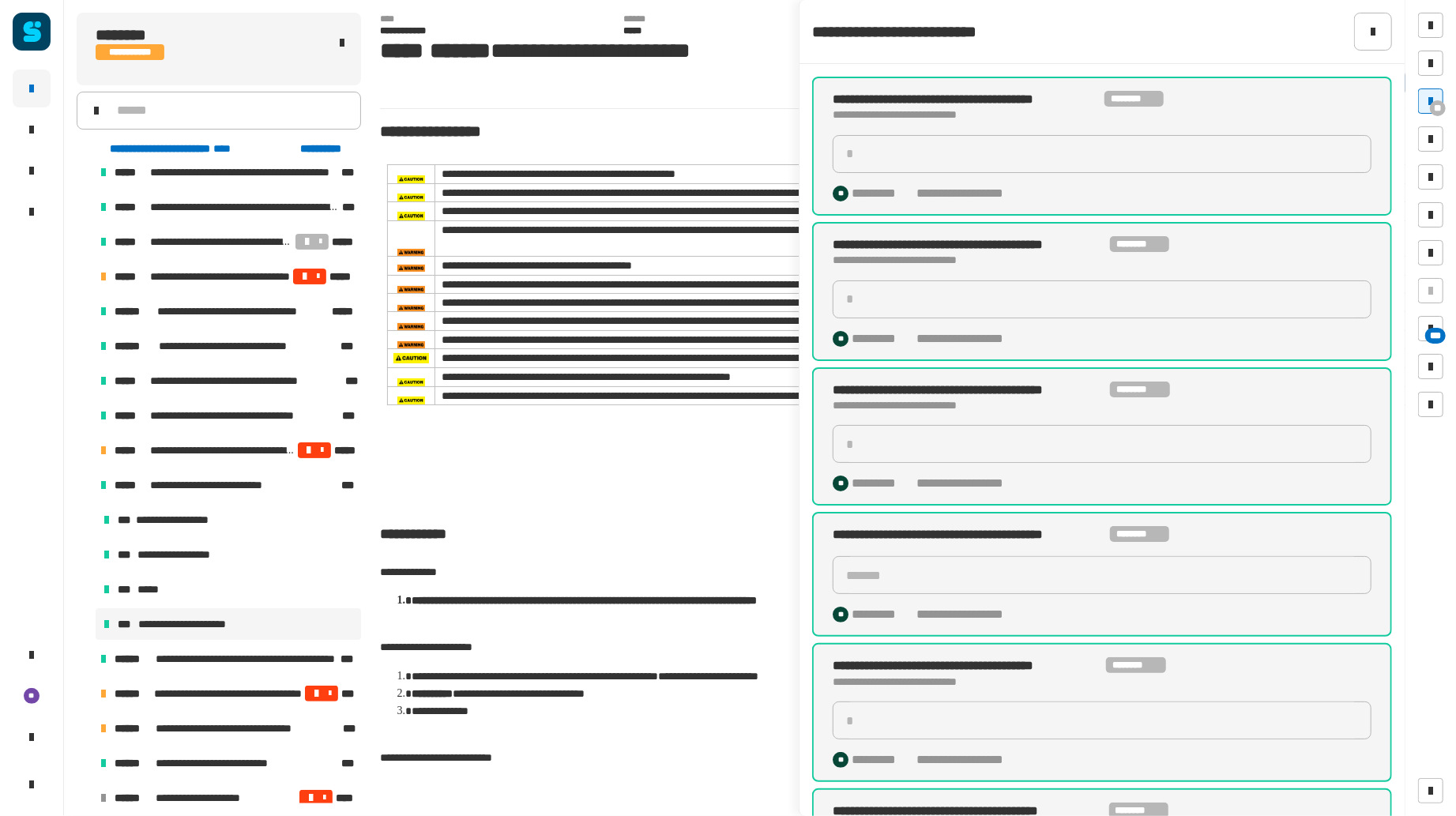 click at bounding box center (85, 485) 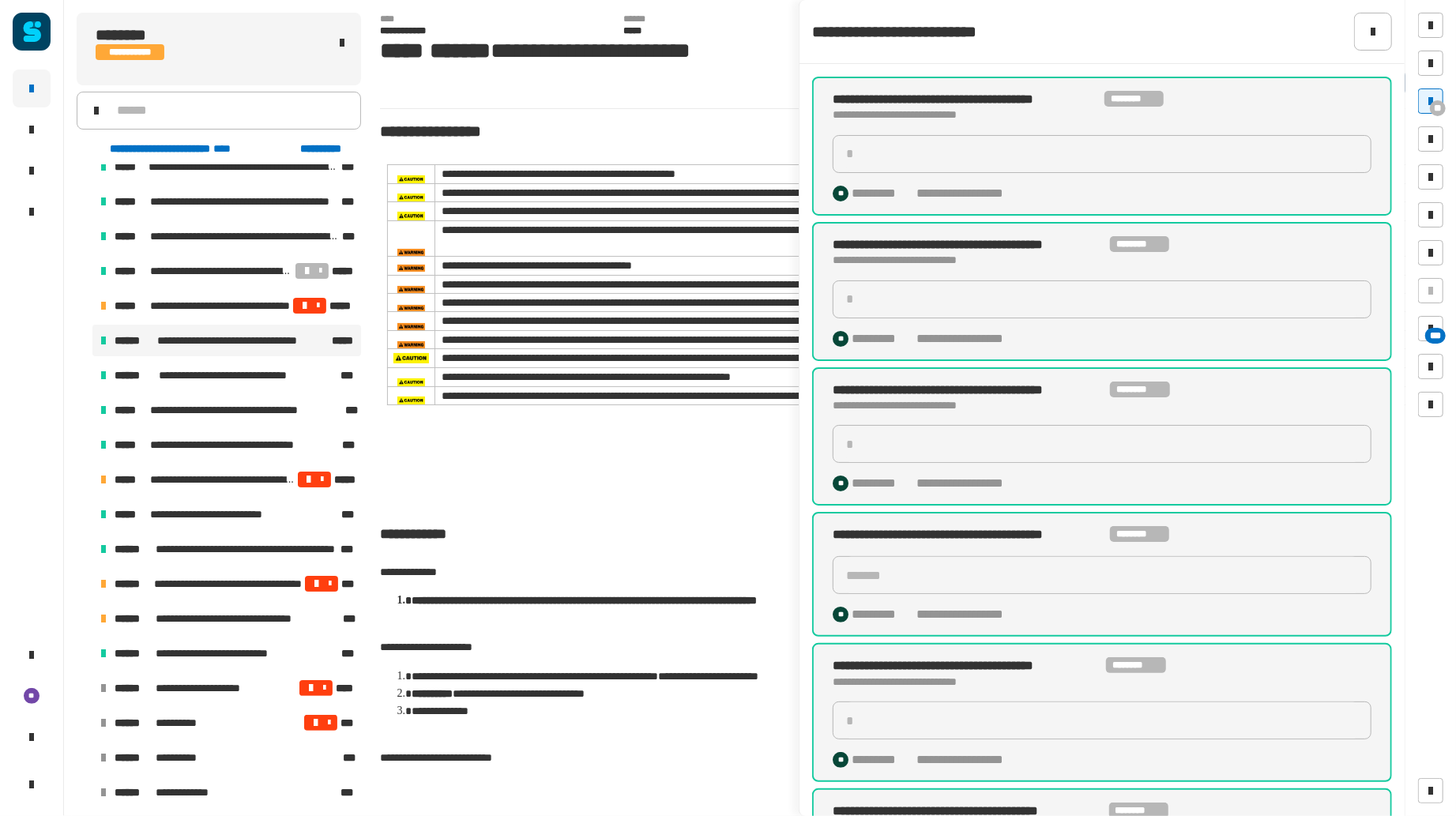 scroll, scrollTop: 0, scrollLeft: 0, axis: both 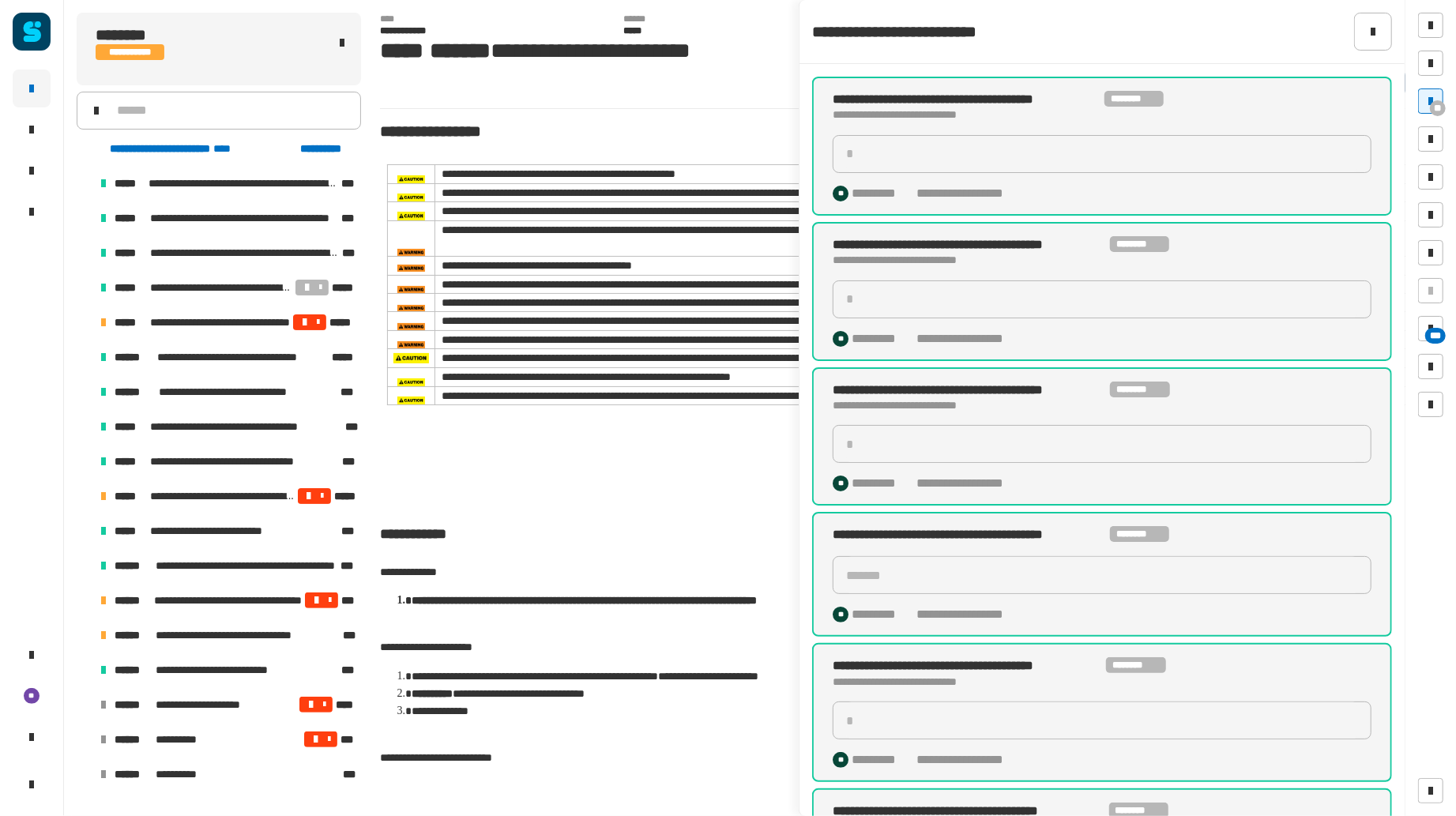 click on "**********" 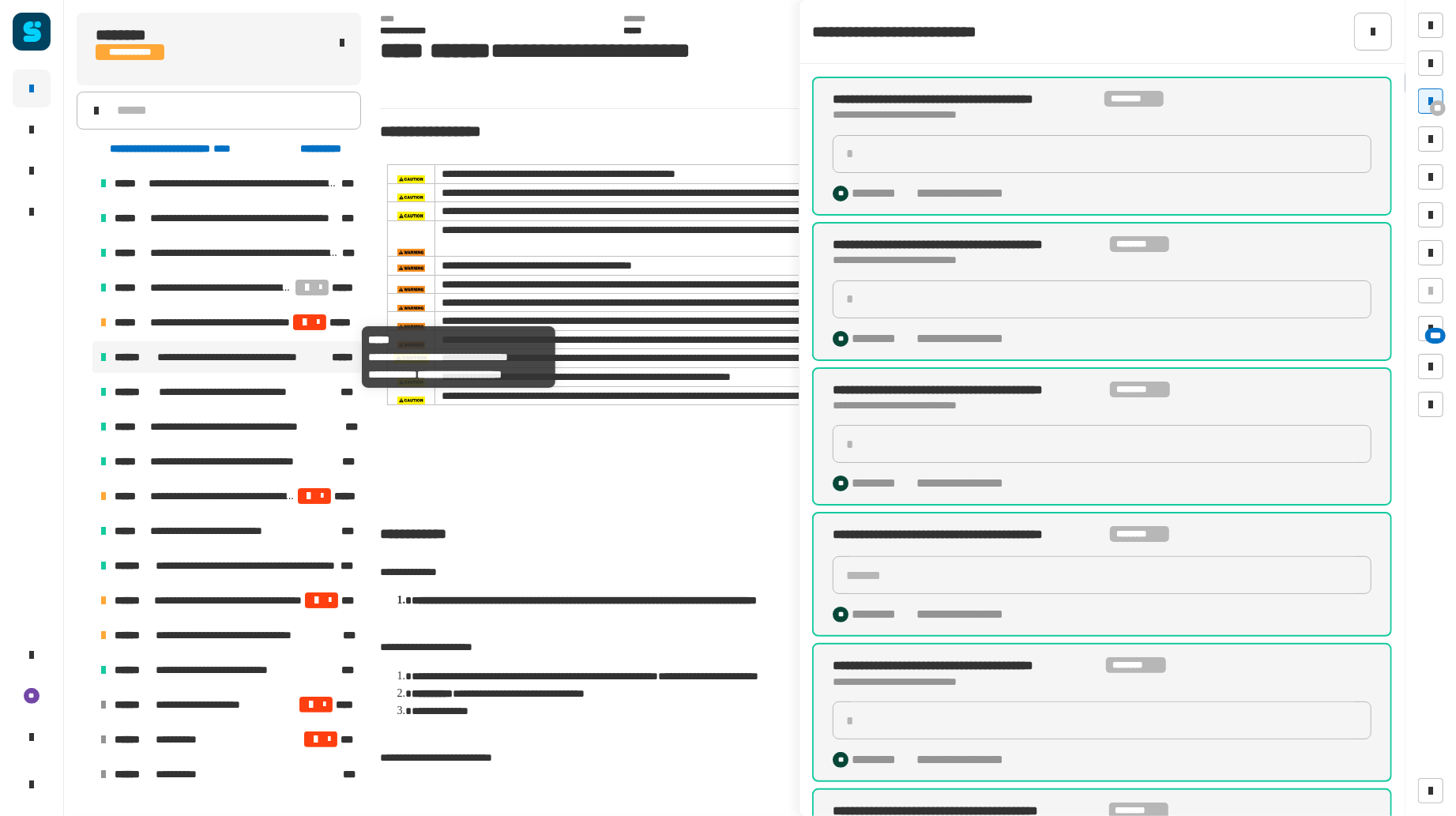 click on "**********" at bounding box center [243, 357] 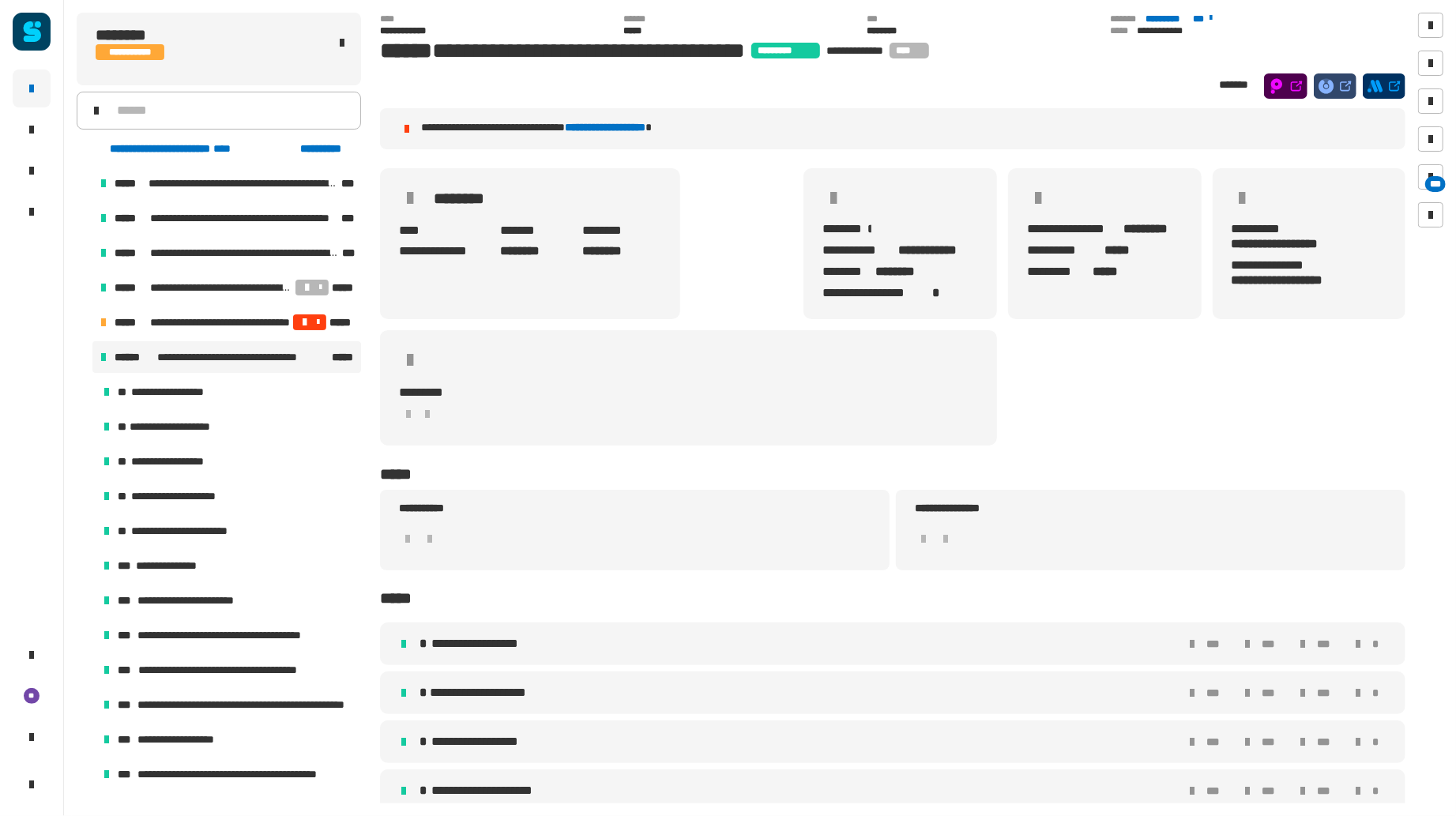 click at bounding box center [85, 357] 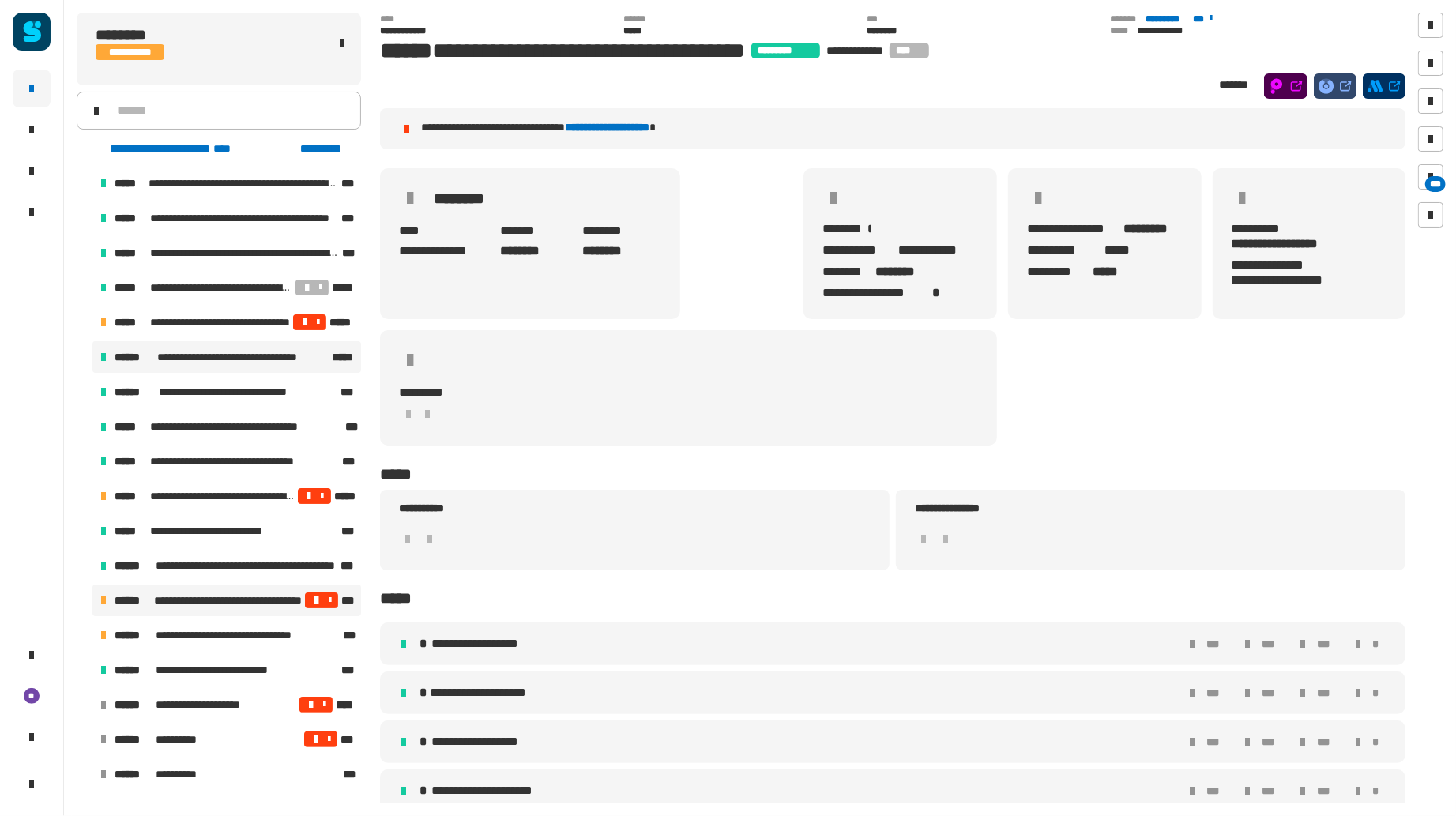 click on "**********" at bounding box center [228, 600] 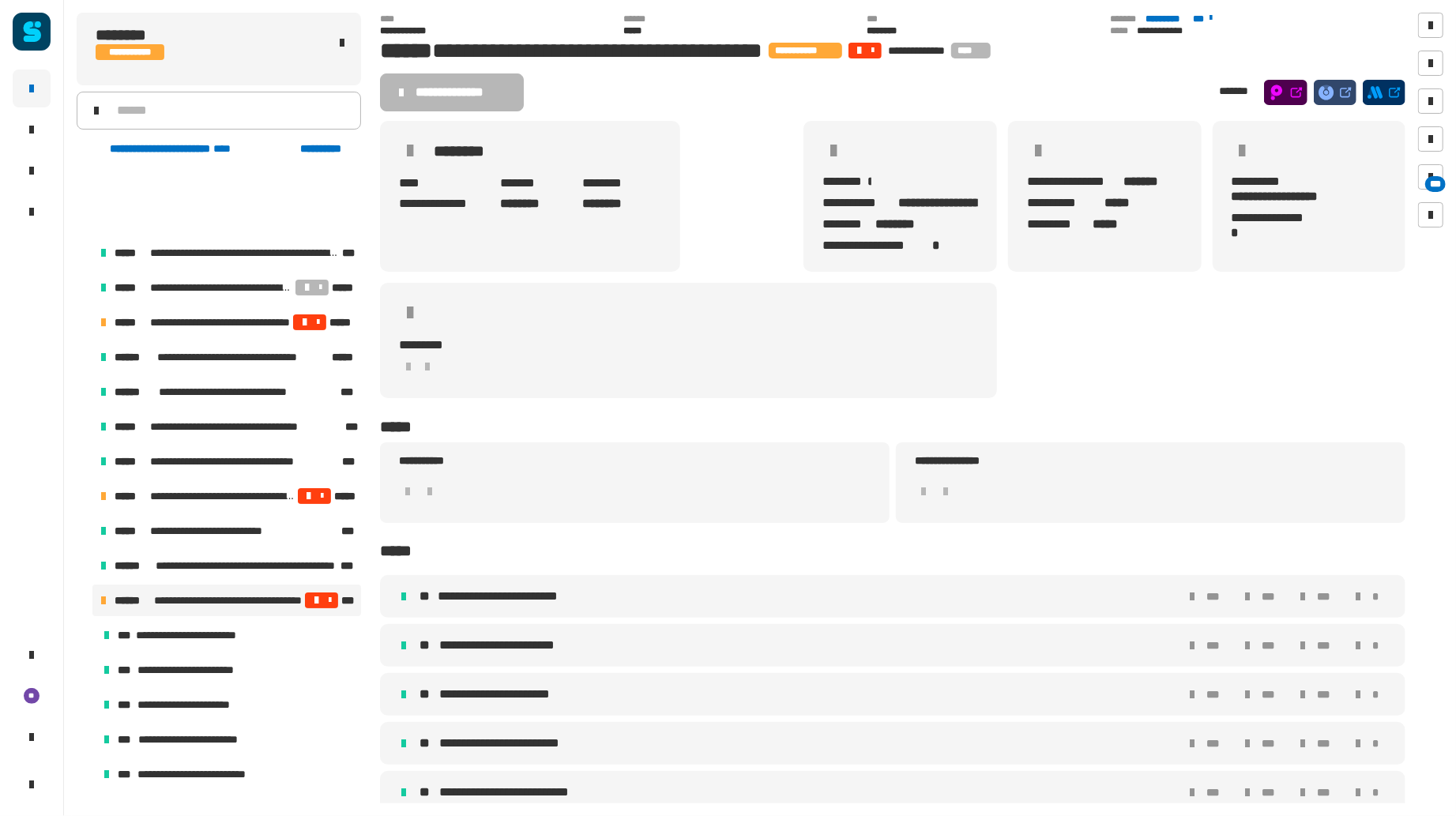 scroll, scrollTop: 298, scrollLeft: 0, axis: vertical 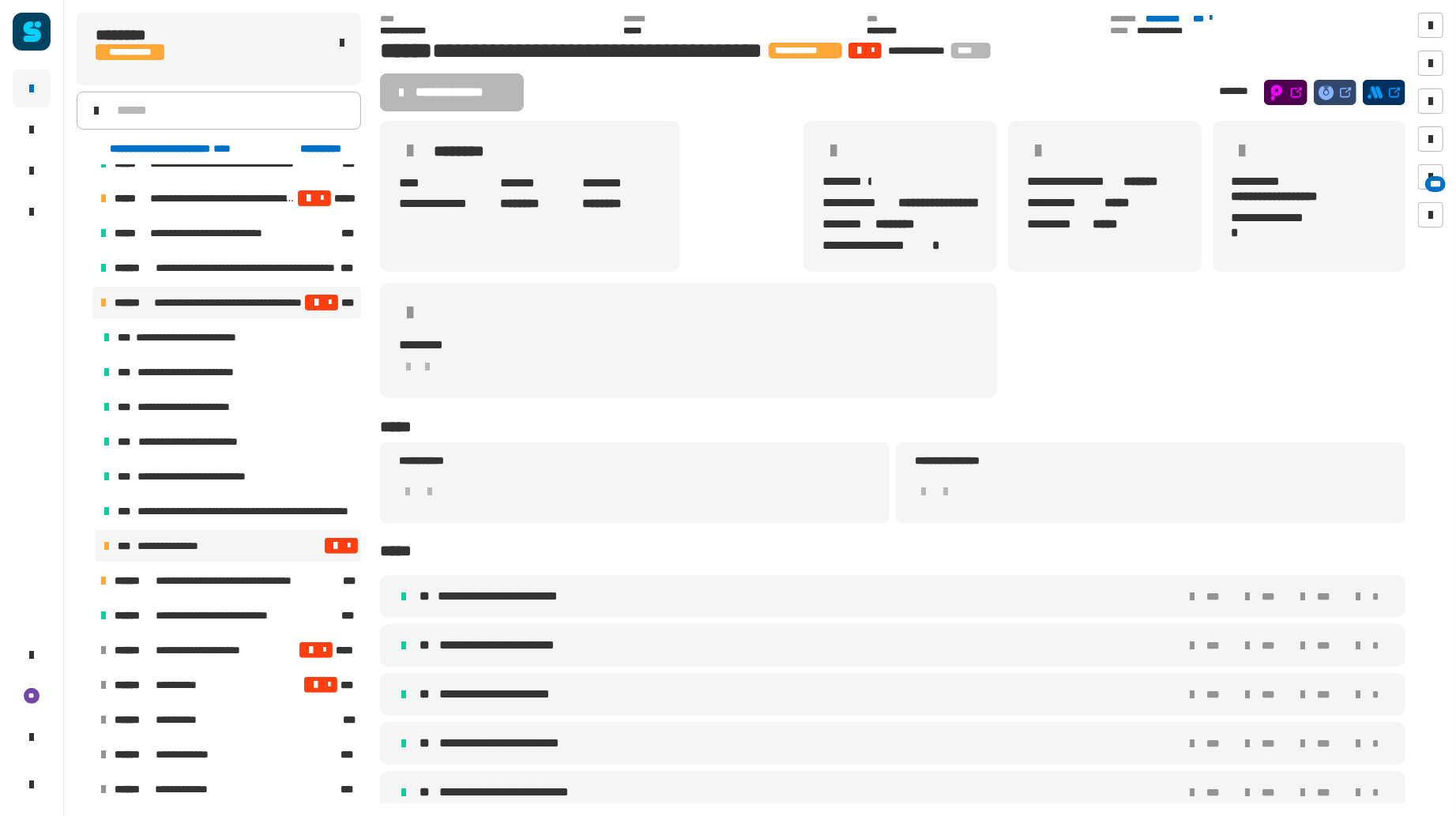 click on "**********" at bounding box center (177, 546) 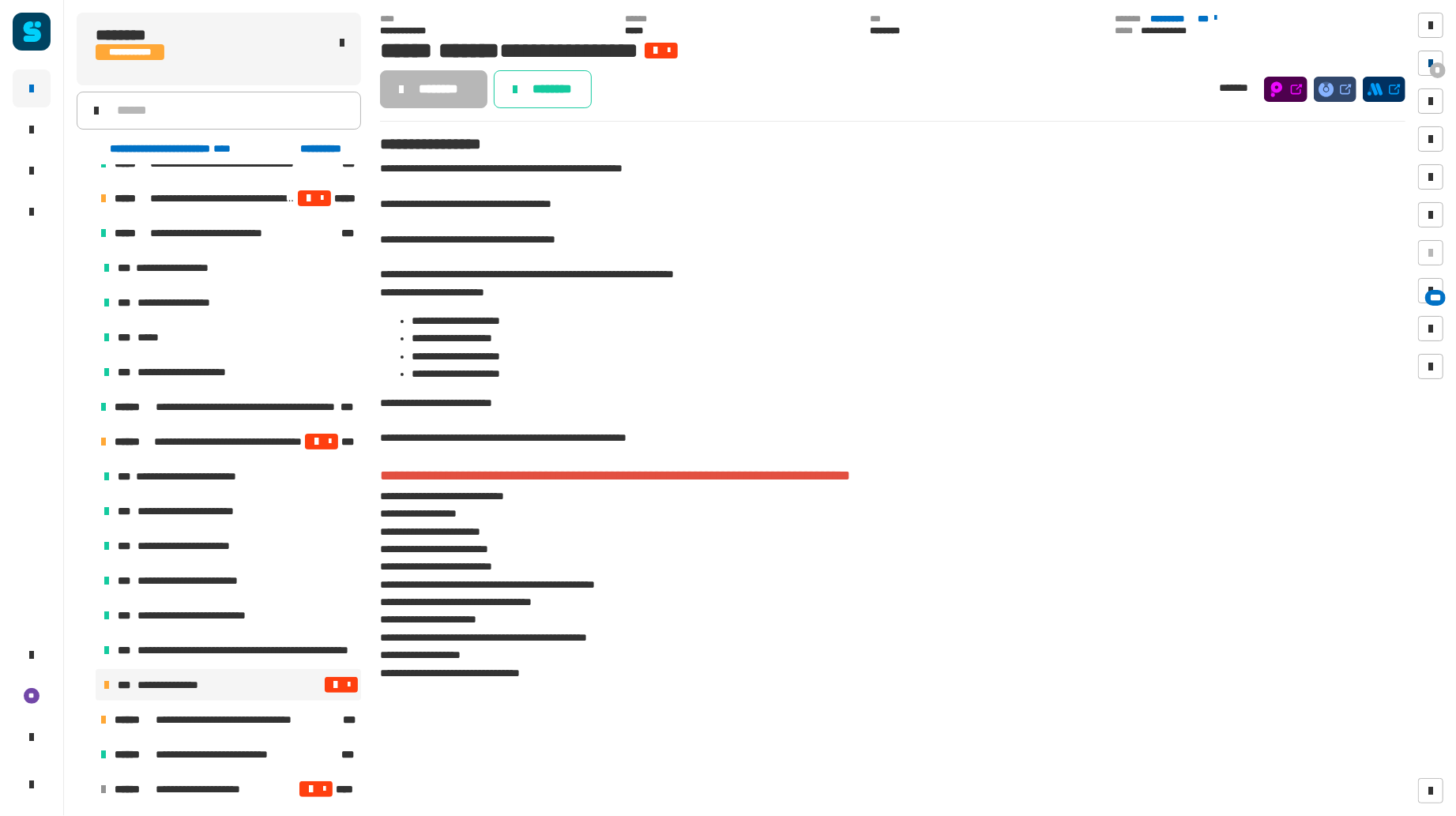 click on "*" at bounding box center (1438, 70) 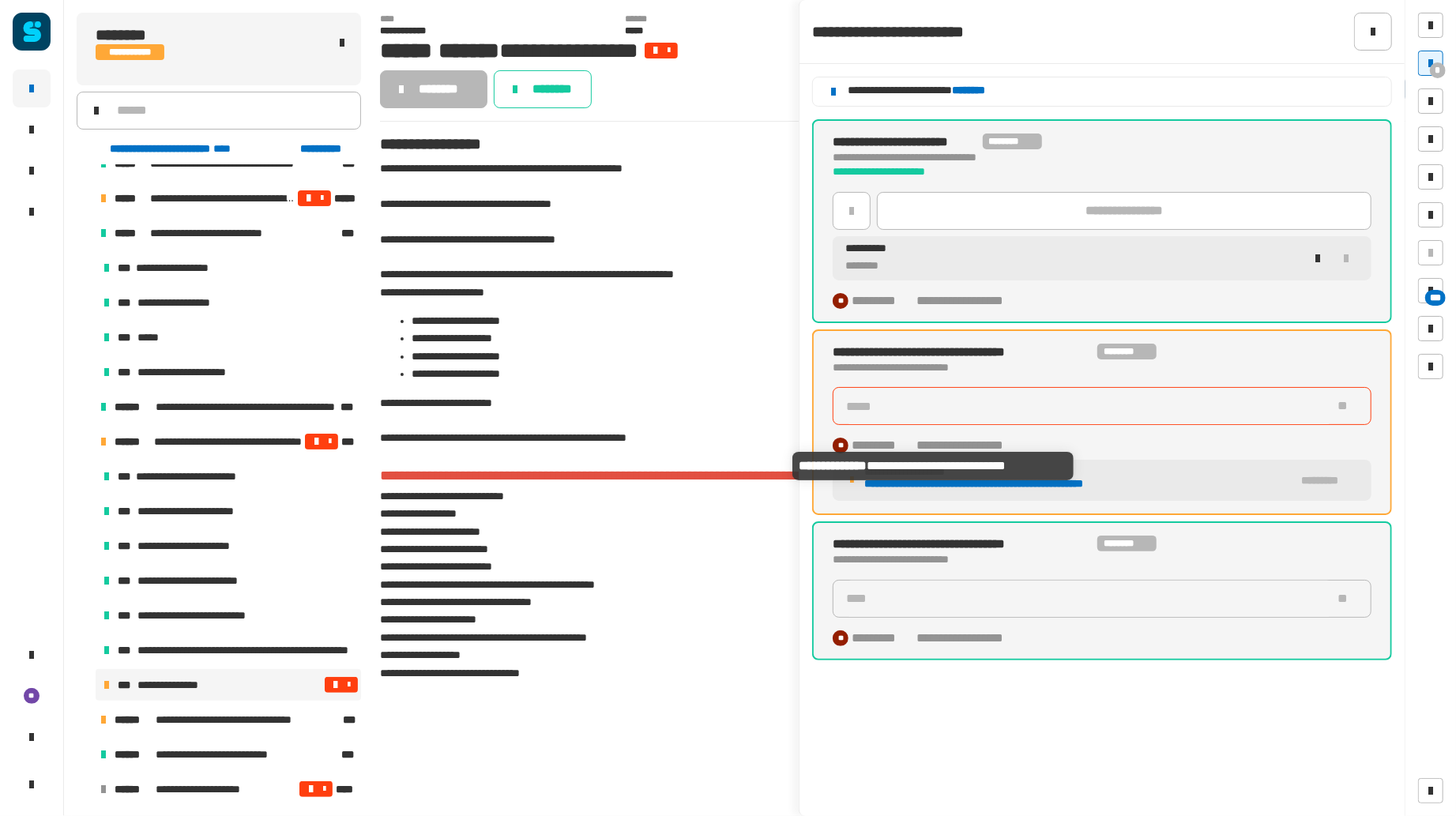 type 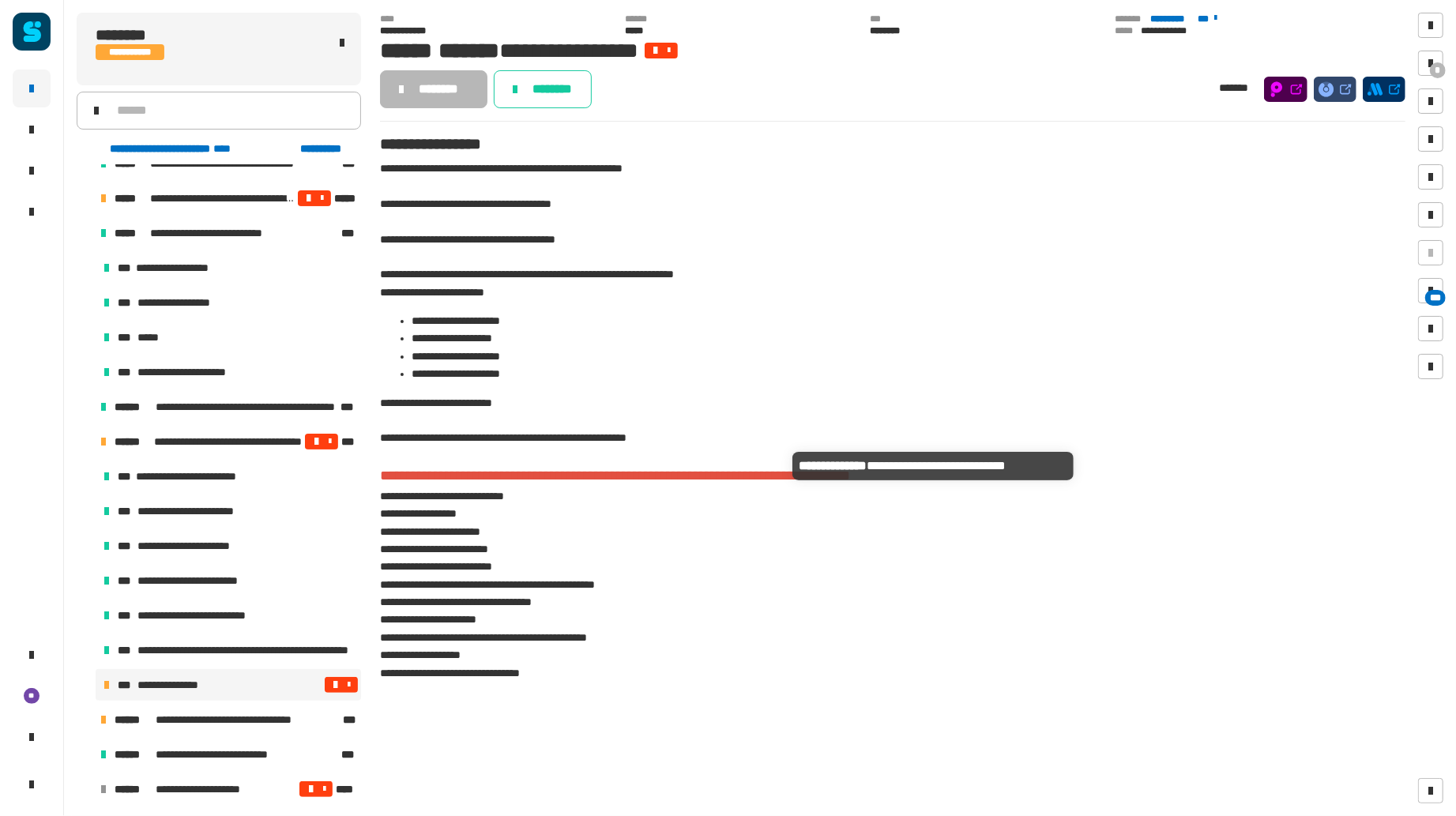click at bounding box center (85, 442) 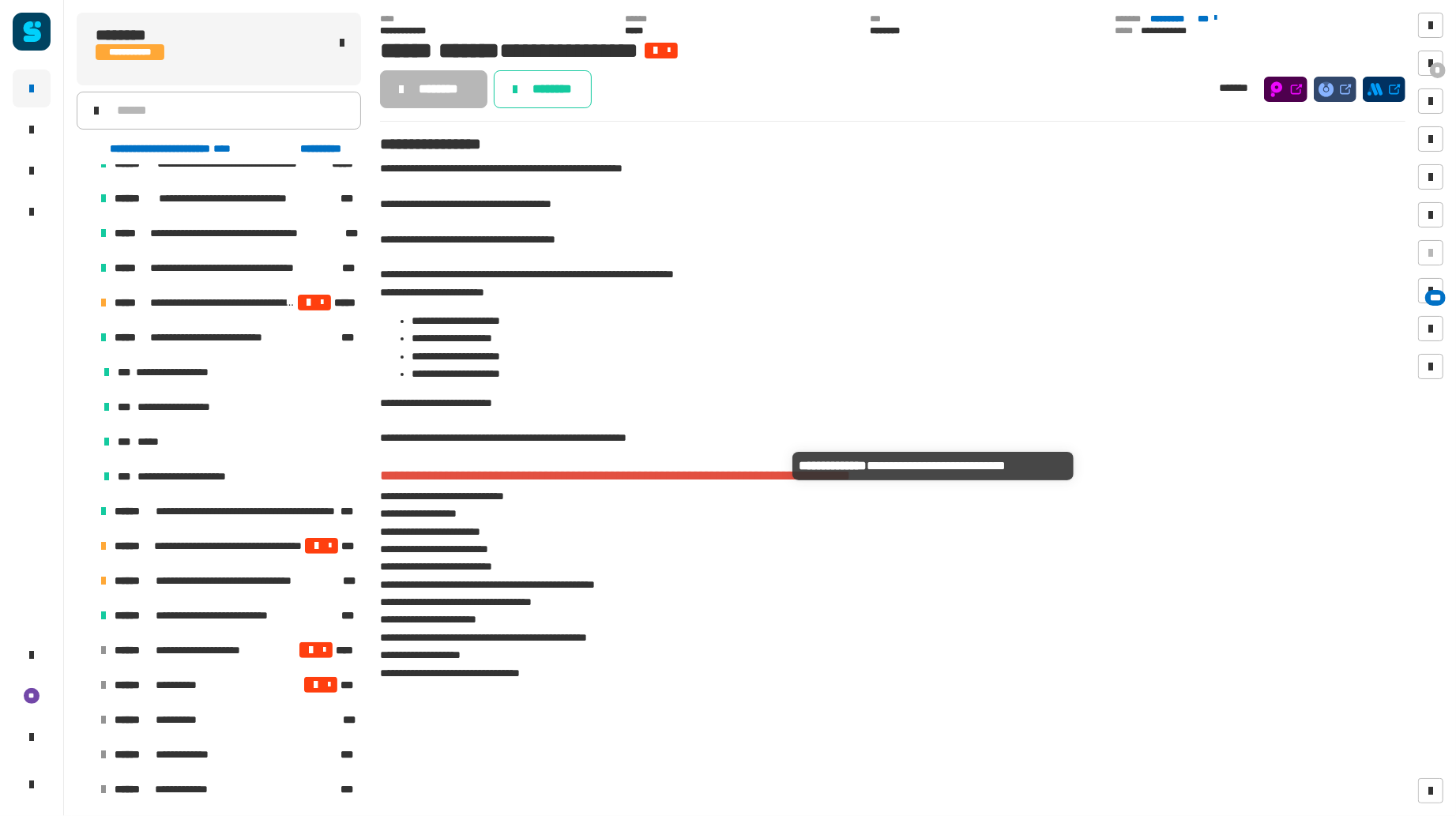 click at bounding box center (85, 337) 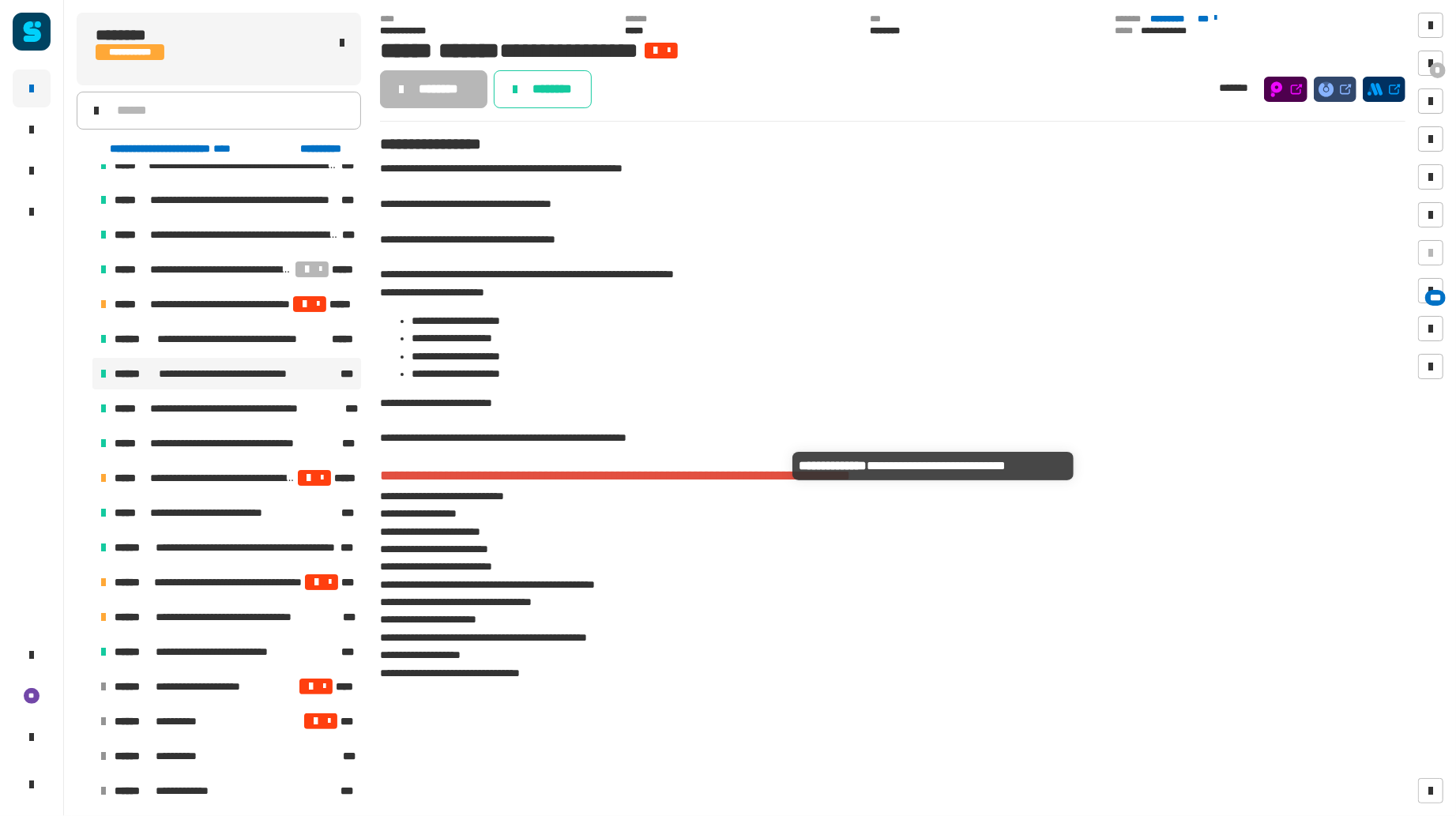 scroll, scrollTop: 0, scrollLeft: 0, axis: both 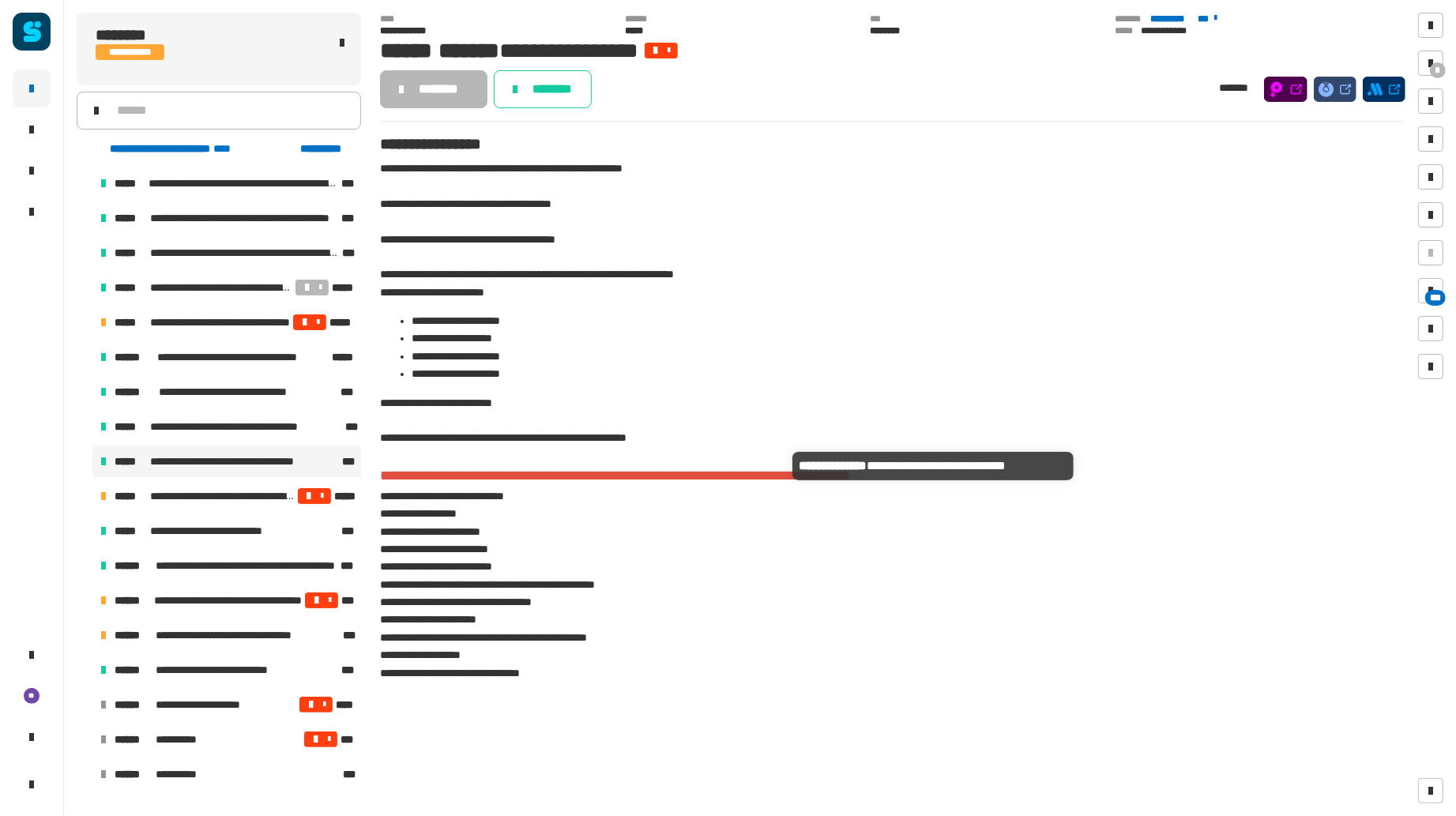 click on "**********" at bounding box center [239, 461] 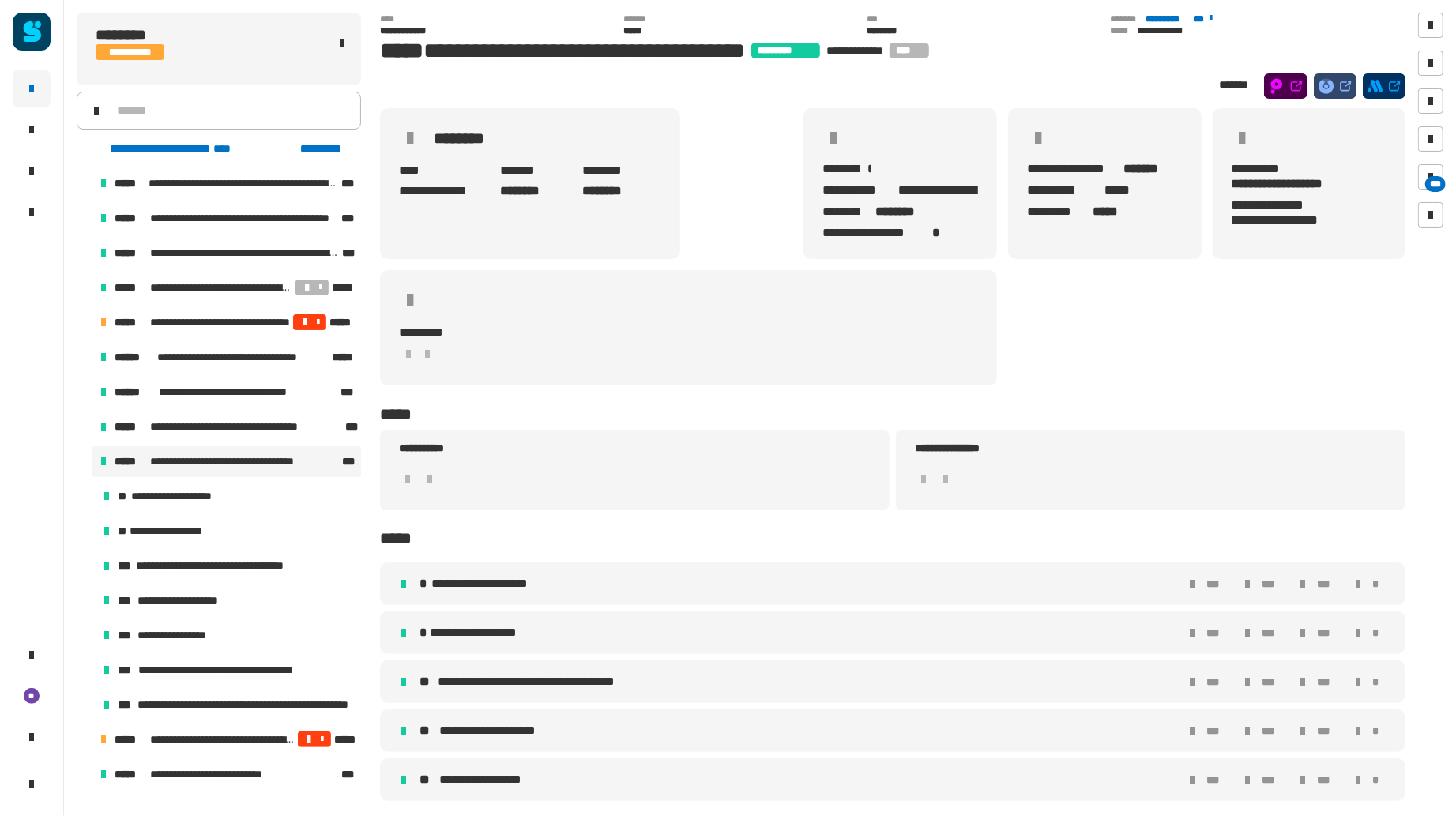 click at bounding box center [85, 461] 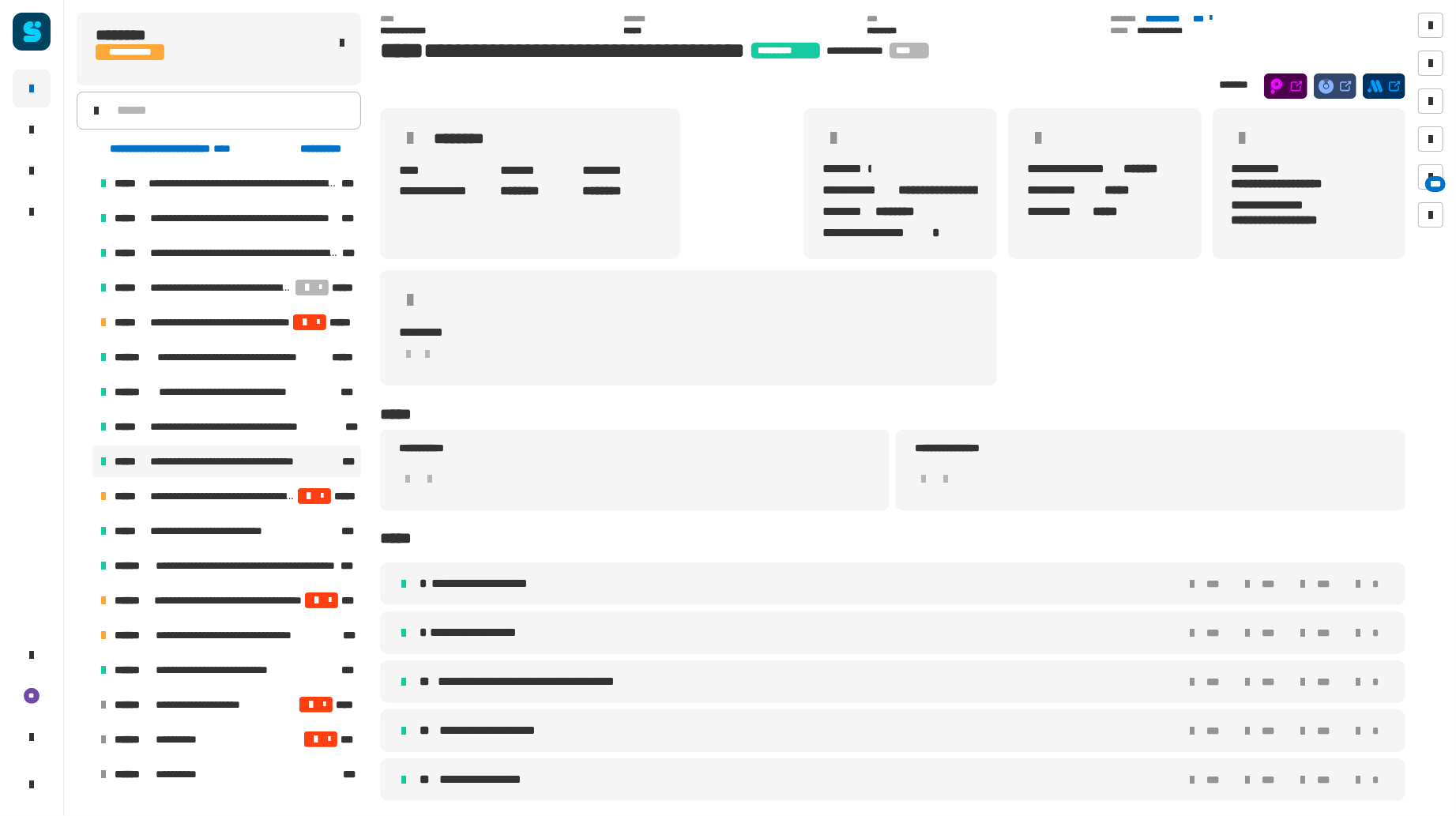 click on "**********" 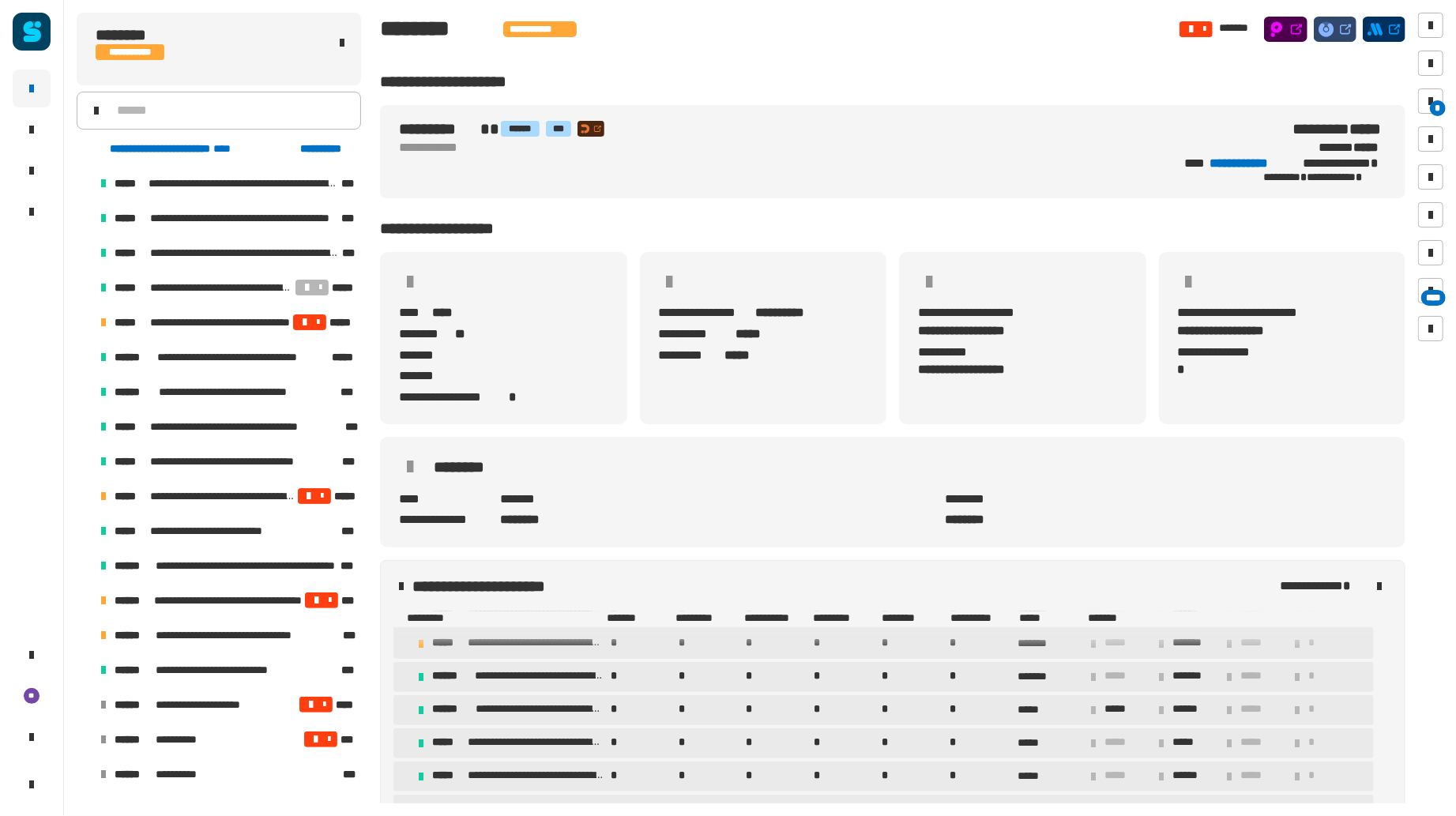 scroll, scrollTop: 143, scrollLeft: 0, axis: vertical 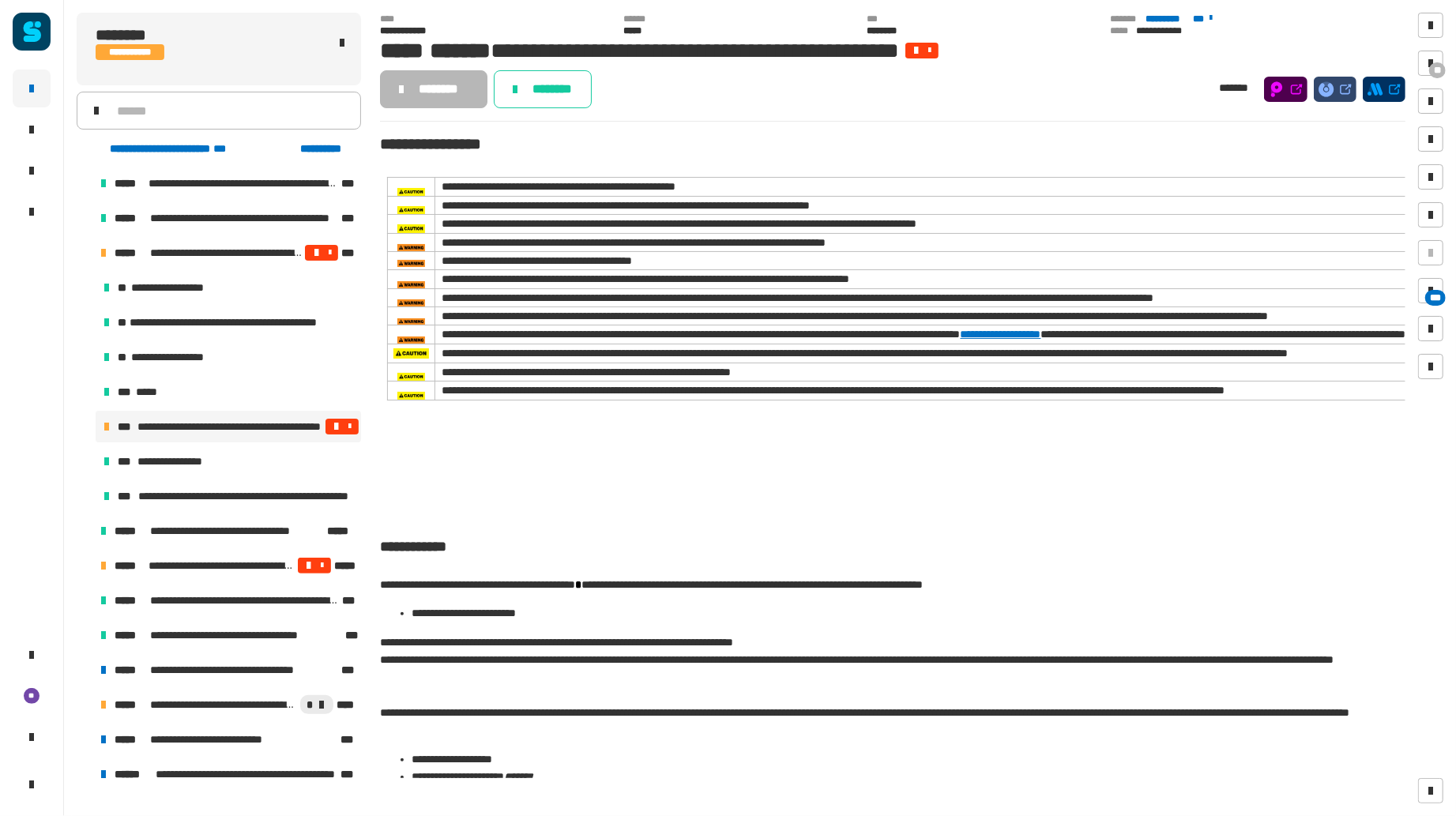click at bounding box center (85, 253) 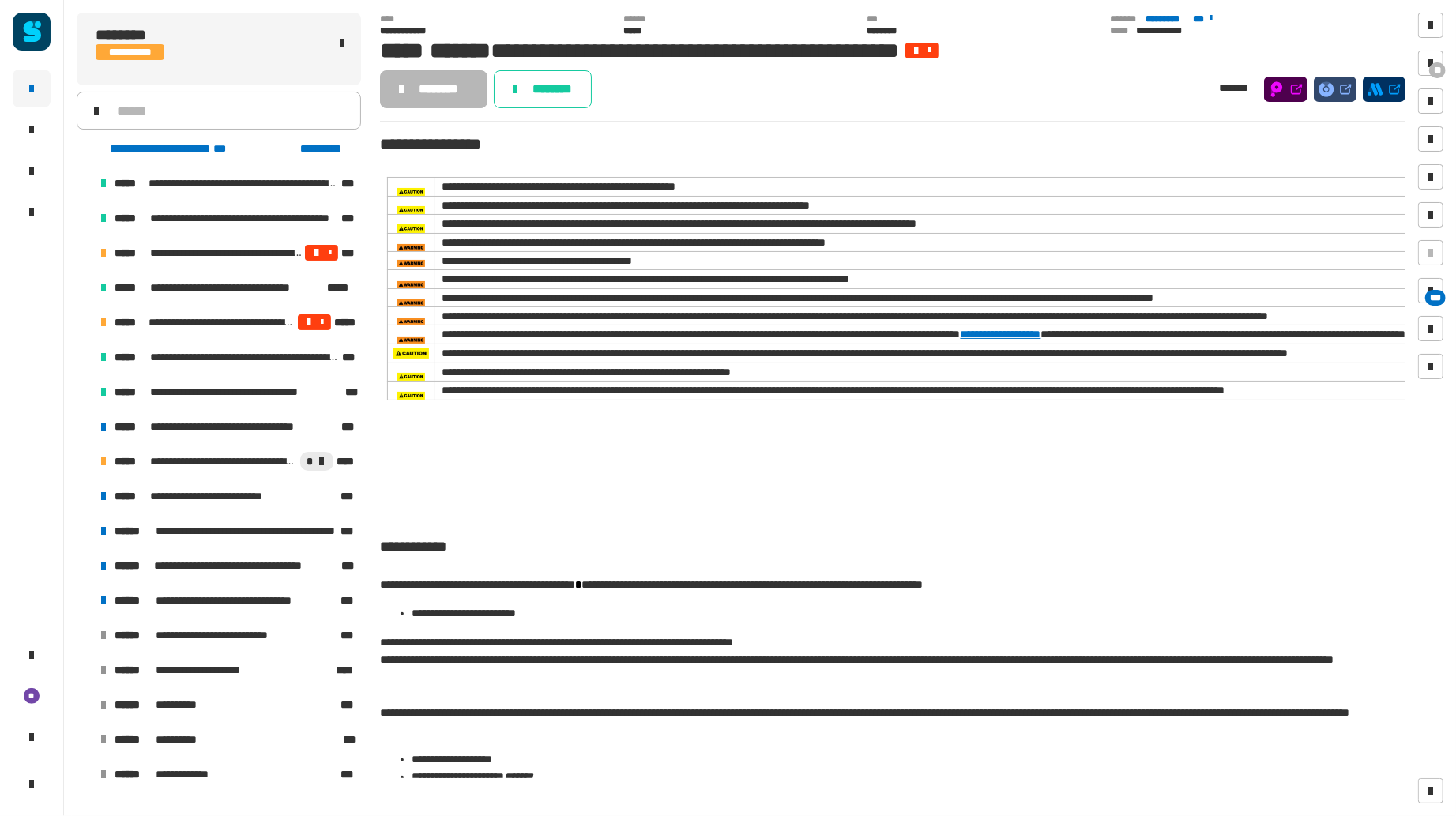 click on "**********" 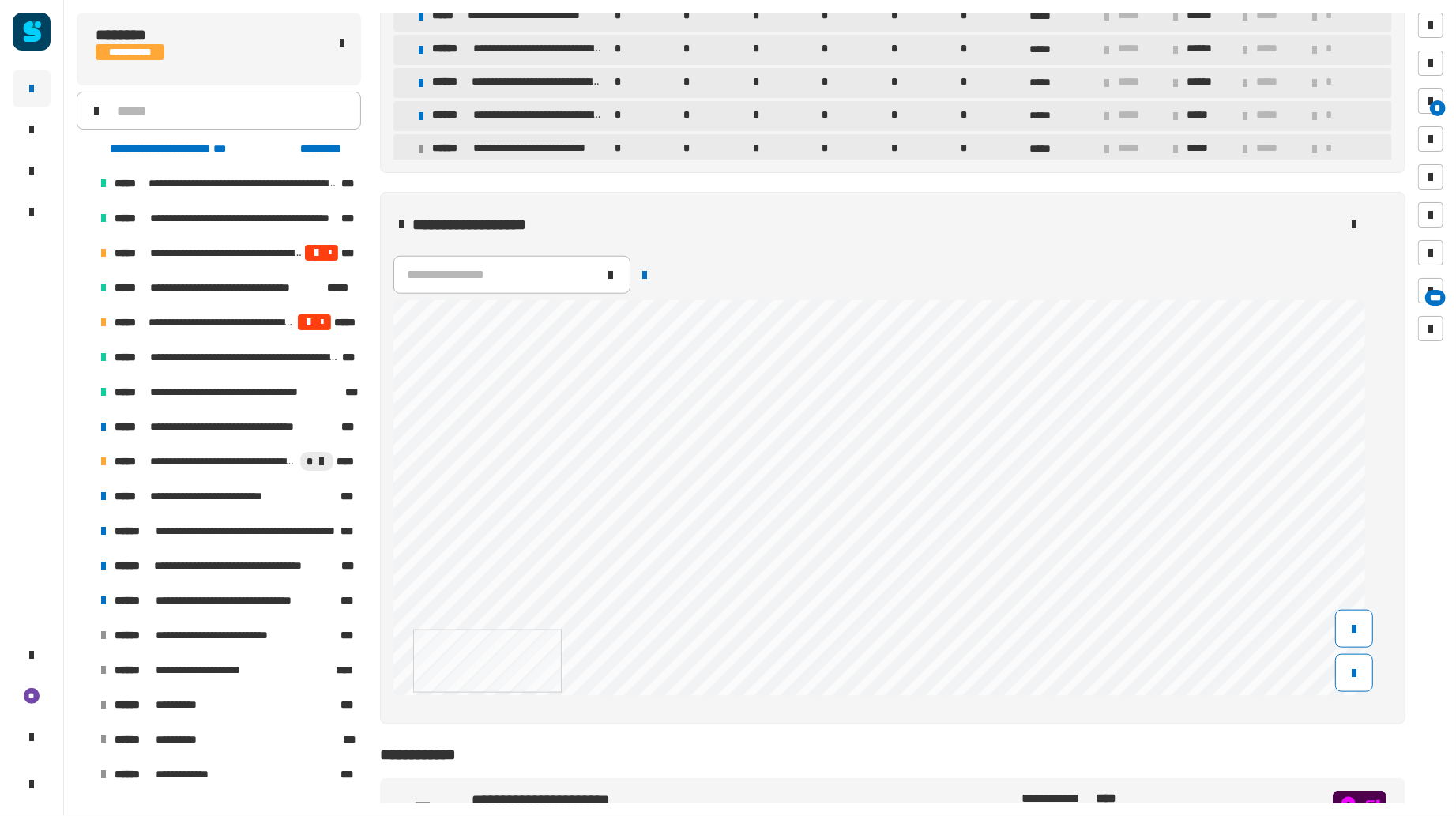 scroll, scrollTop: 978, scrollLeft: 0, axis: vertical 